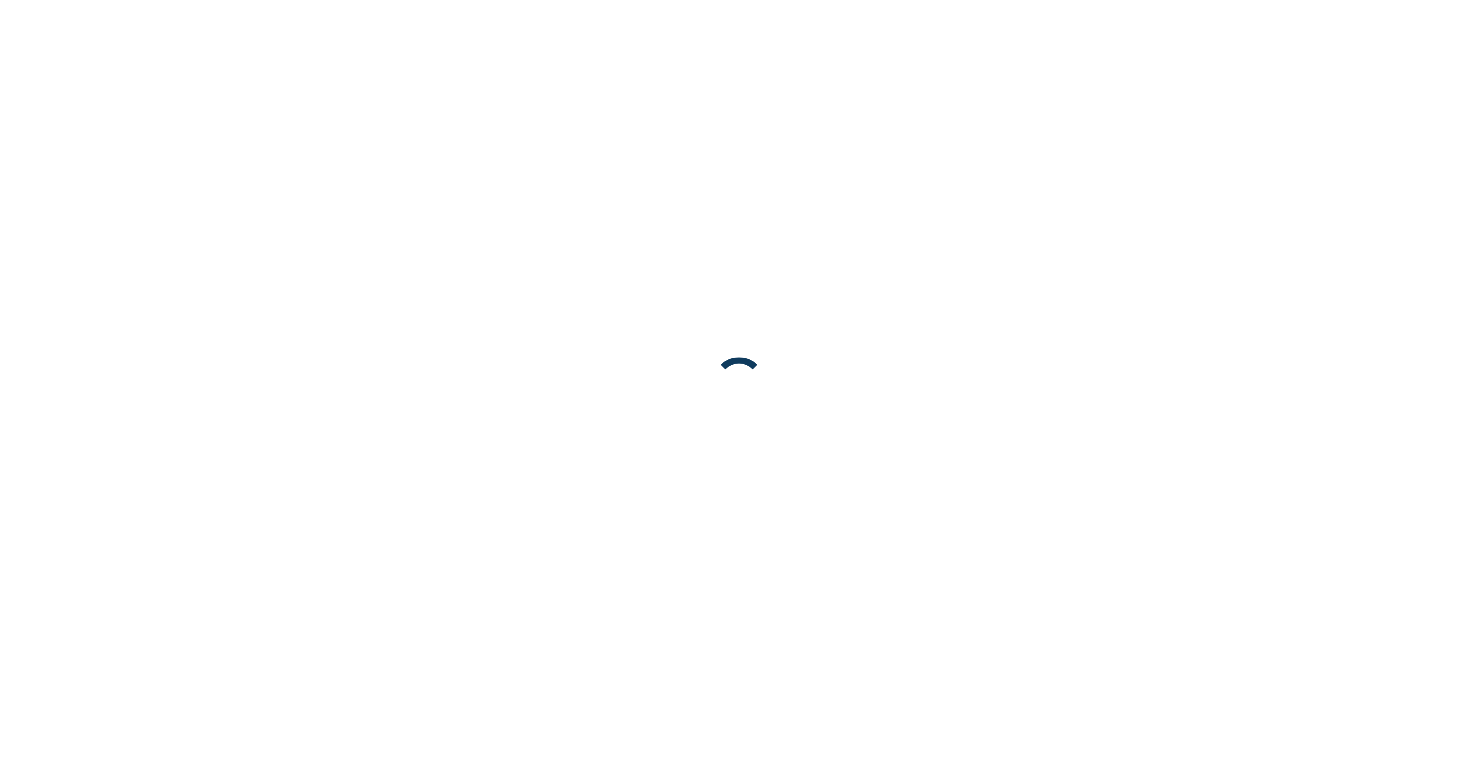 scroll, scrollTop: 0, scrollLeft: 0, axis: both 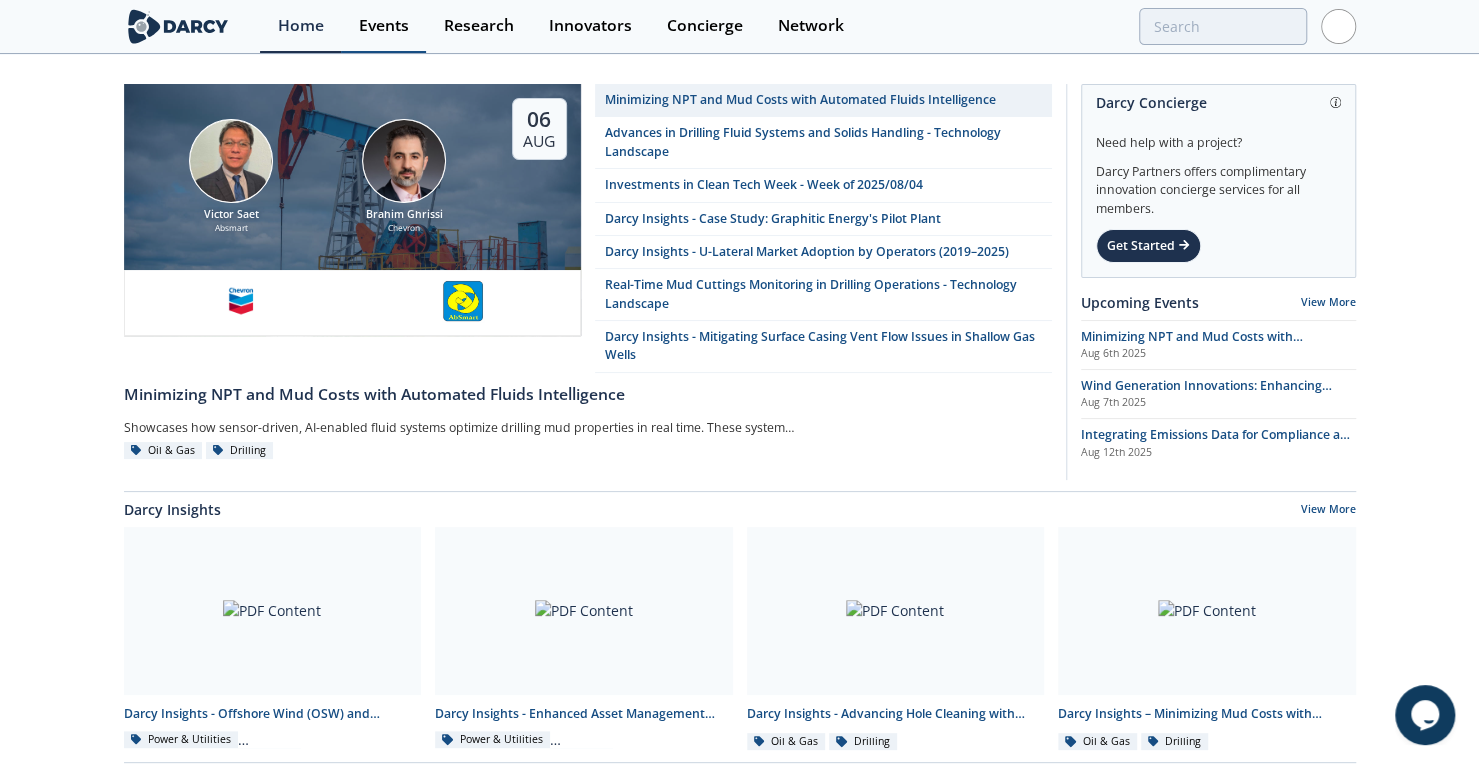 click on "Events" at bounding box center [384, 26] 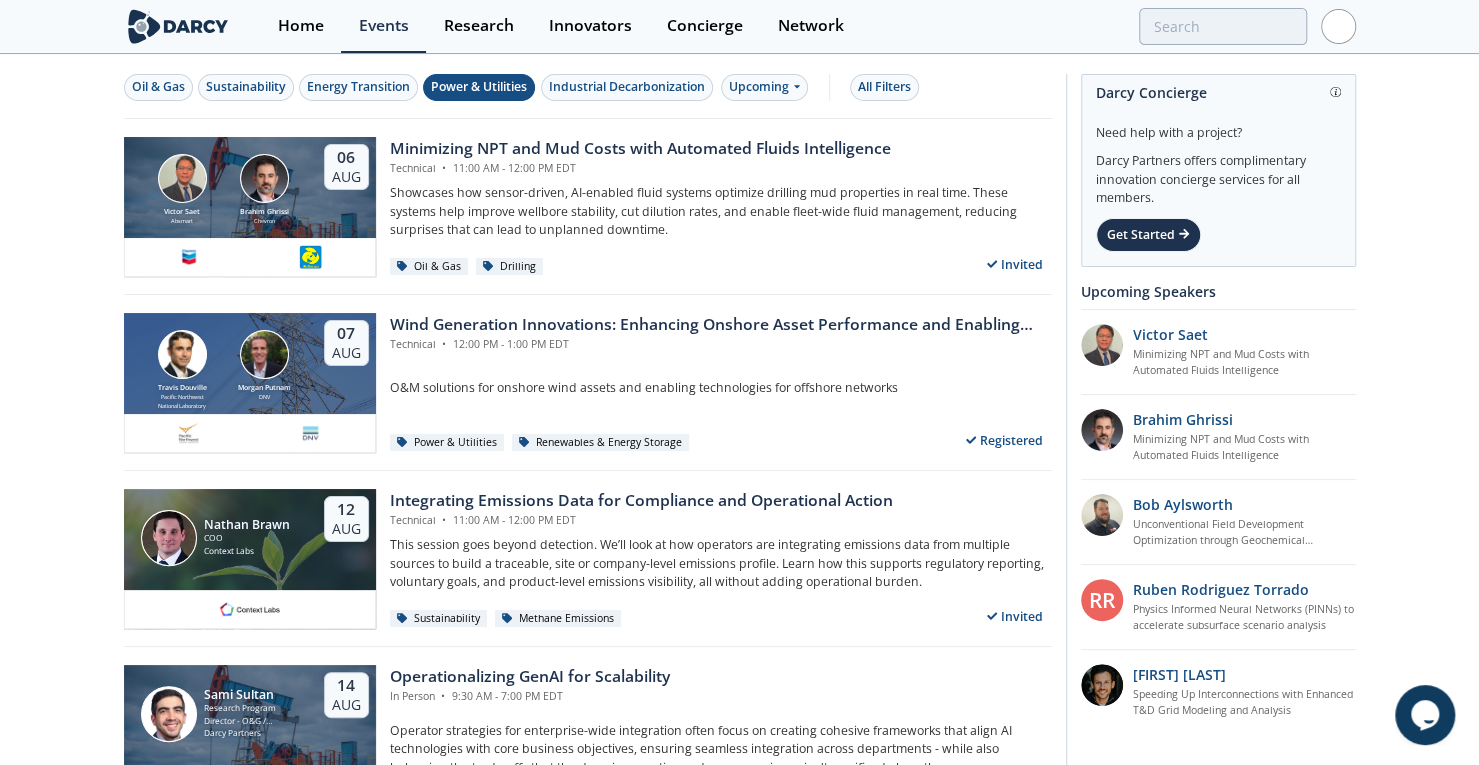 click on "Power & Utilities" at bounding box center [479, 87] 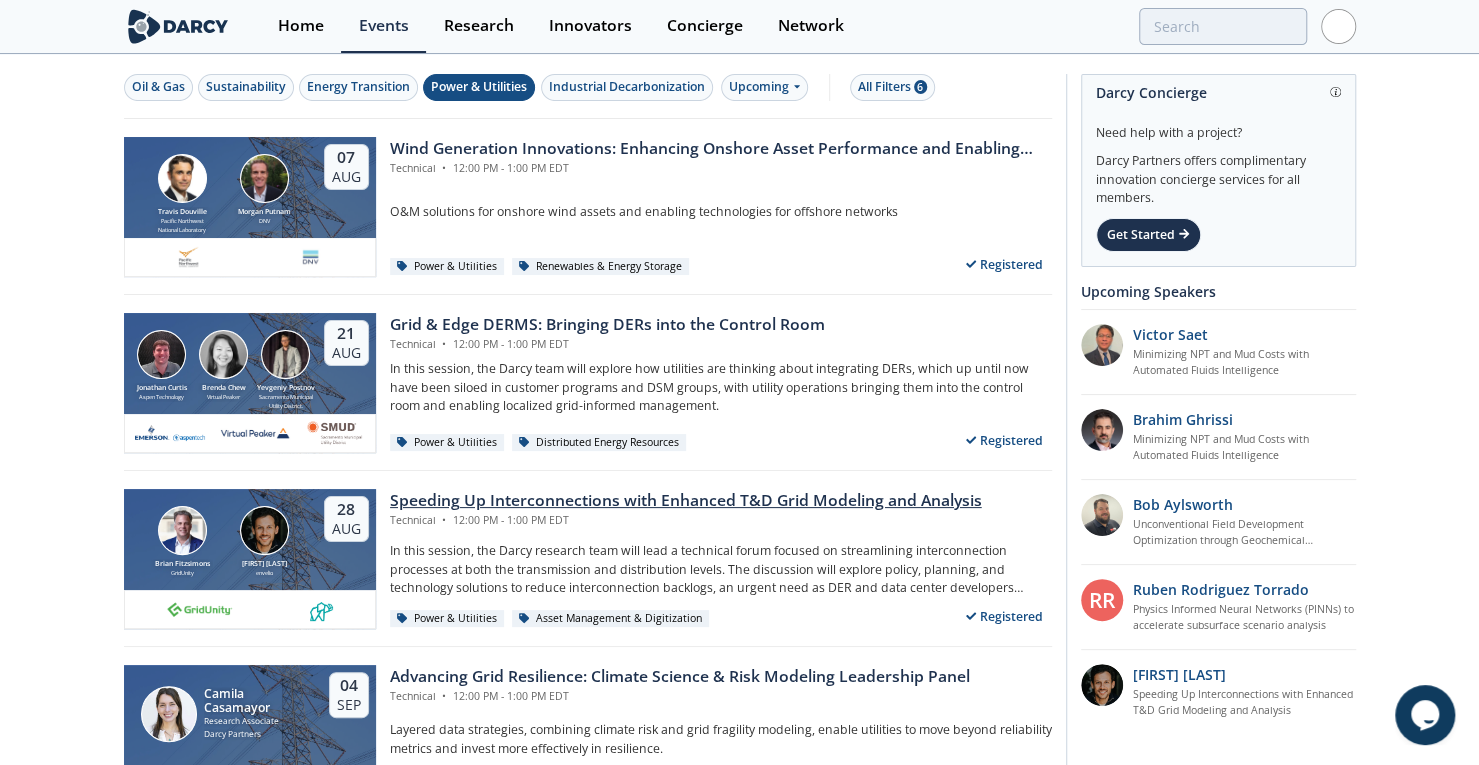 click on "Speeding Up Interconnections with Enhanced T&D Grid Modeling and Analysis" at bounding box center (686, 501) 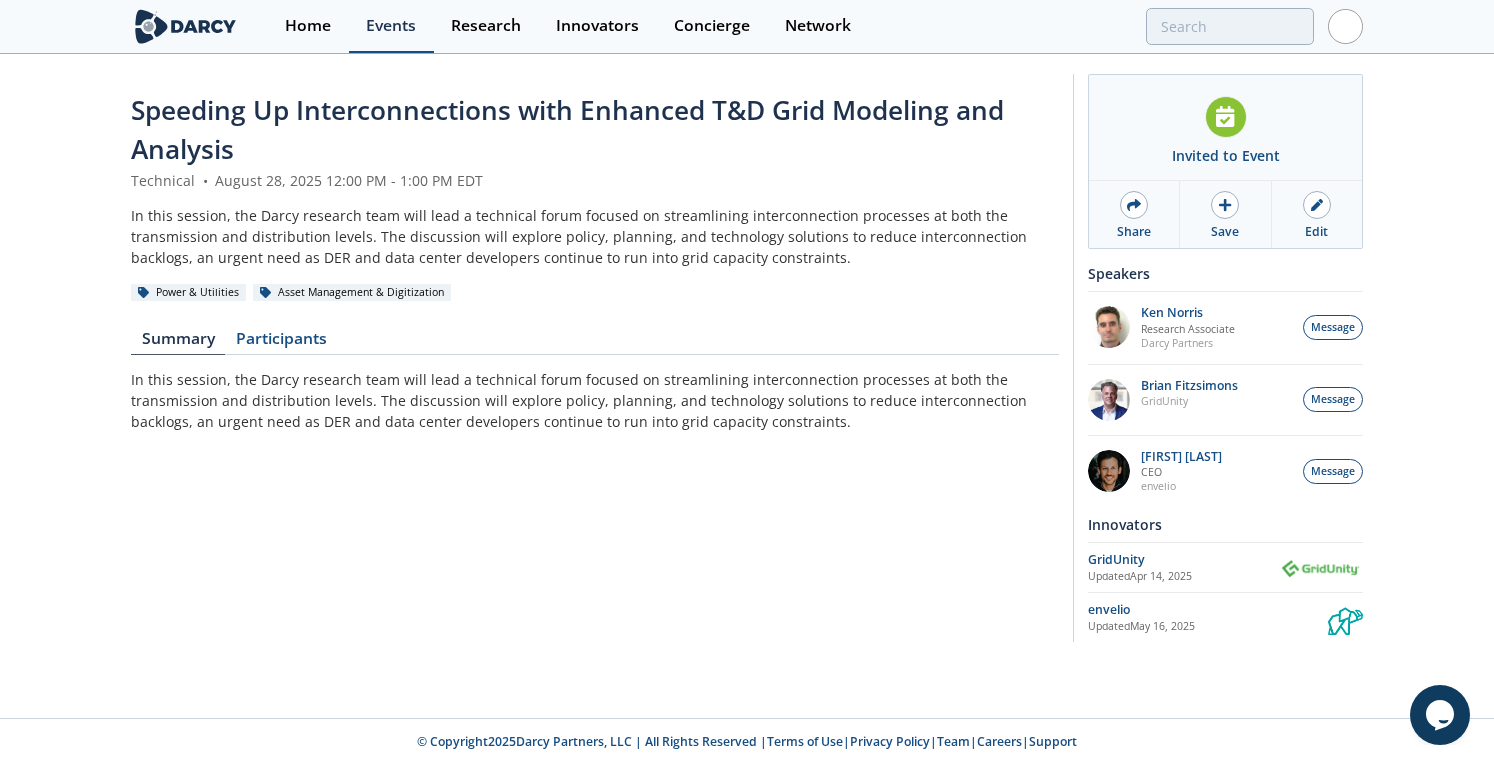 click on "Events" at bounding box center (391, 26) 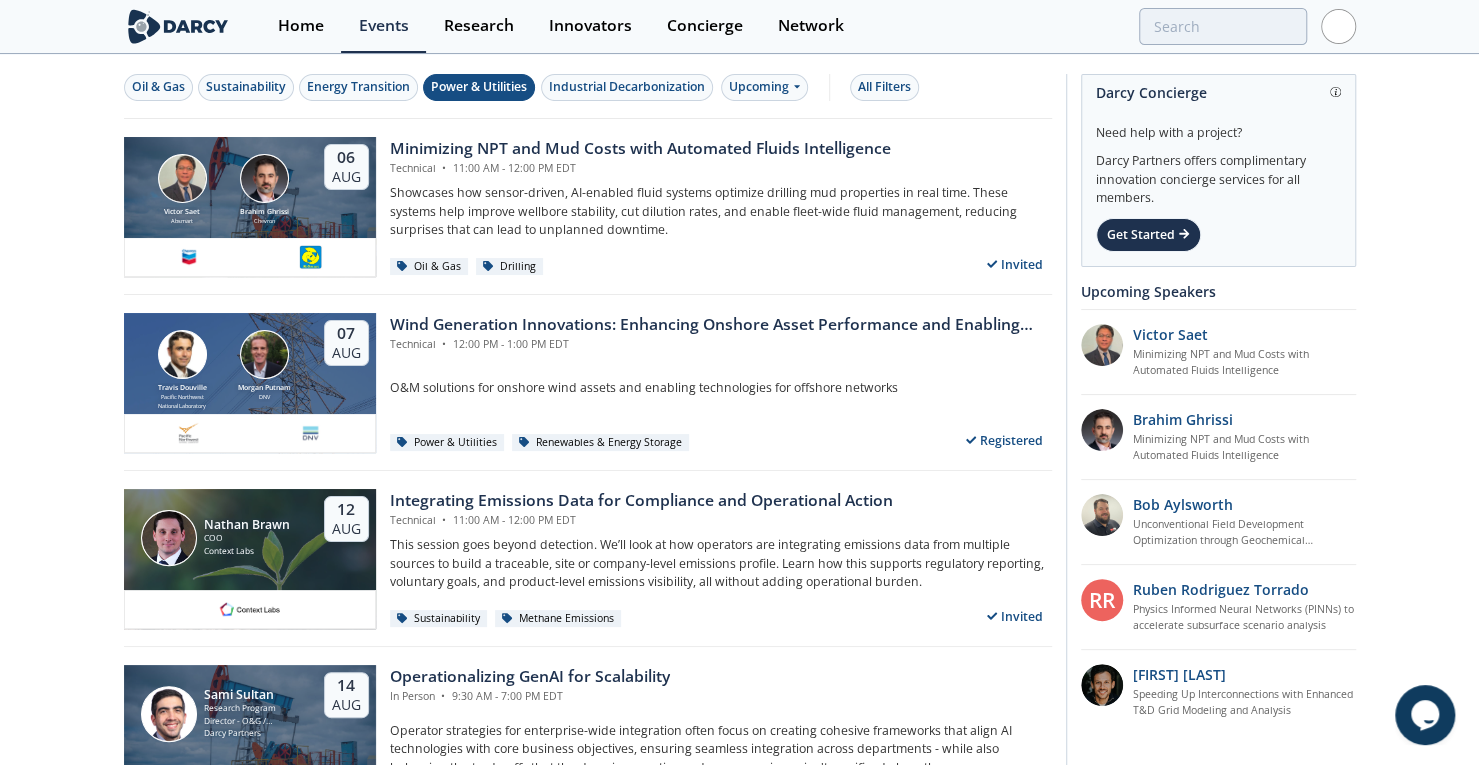 click on "Power & Utilities" at bounding box center (479, 87) 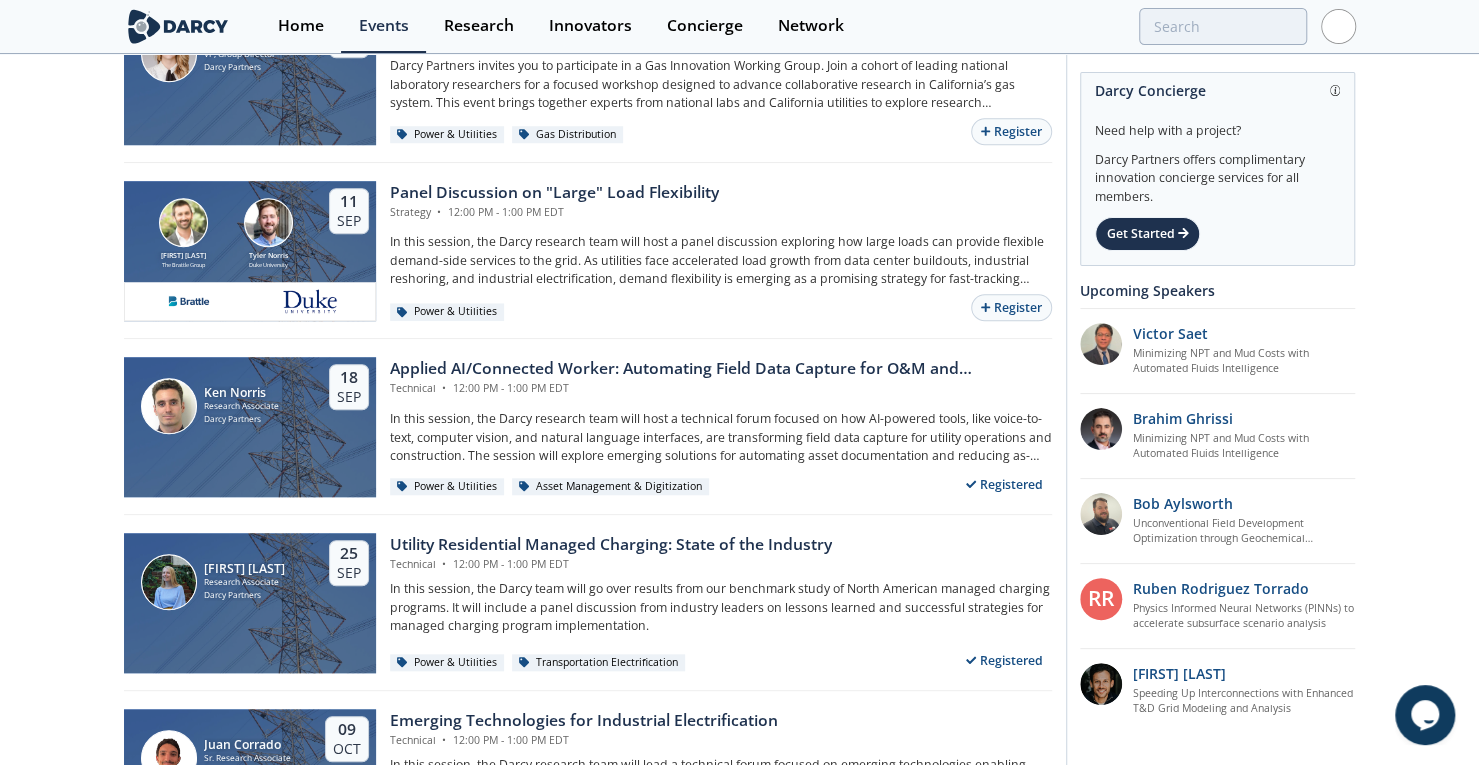 scroll, scrollTop: 834, scrollLeft: 0, axis: vertical 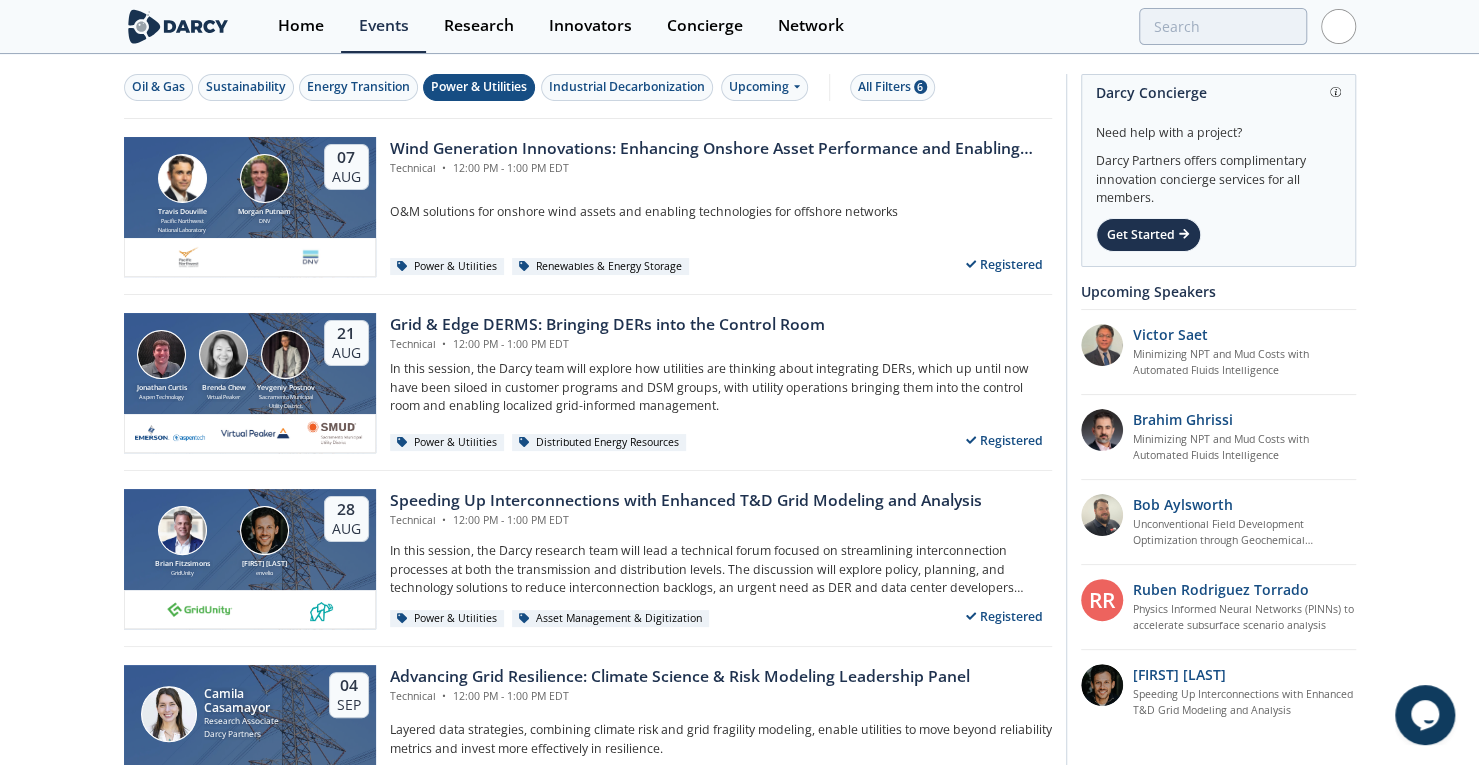drag, startPoint x: 1402, startPoint y: 320, endPoint x: 1366, endPoint y: 55, distance: 267.4341 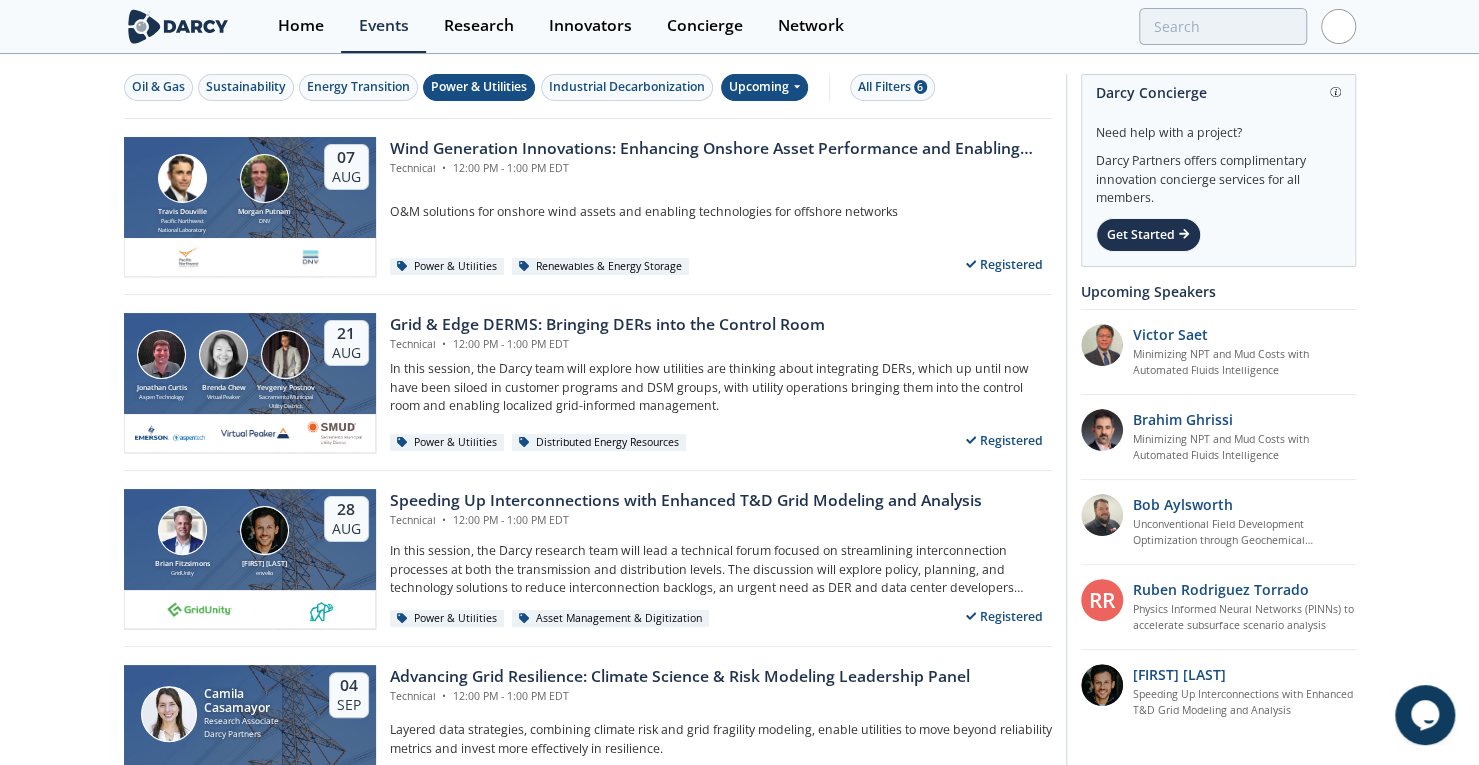click on "Upcoming" at bounding box center [764, 87] 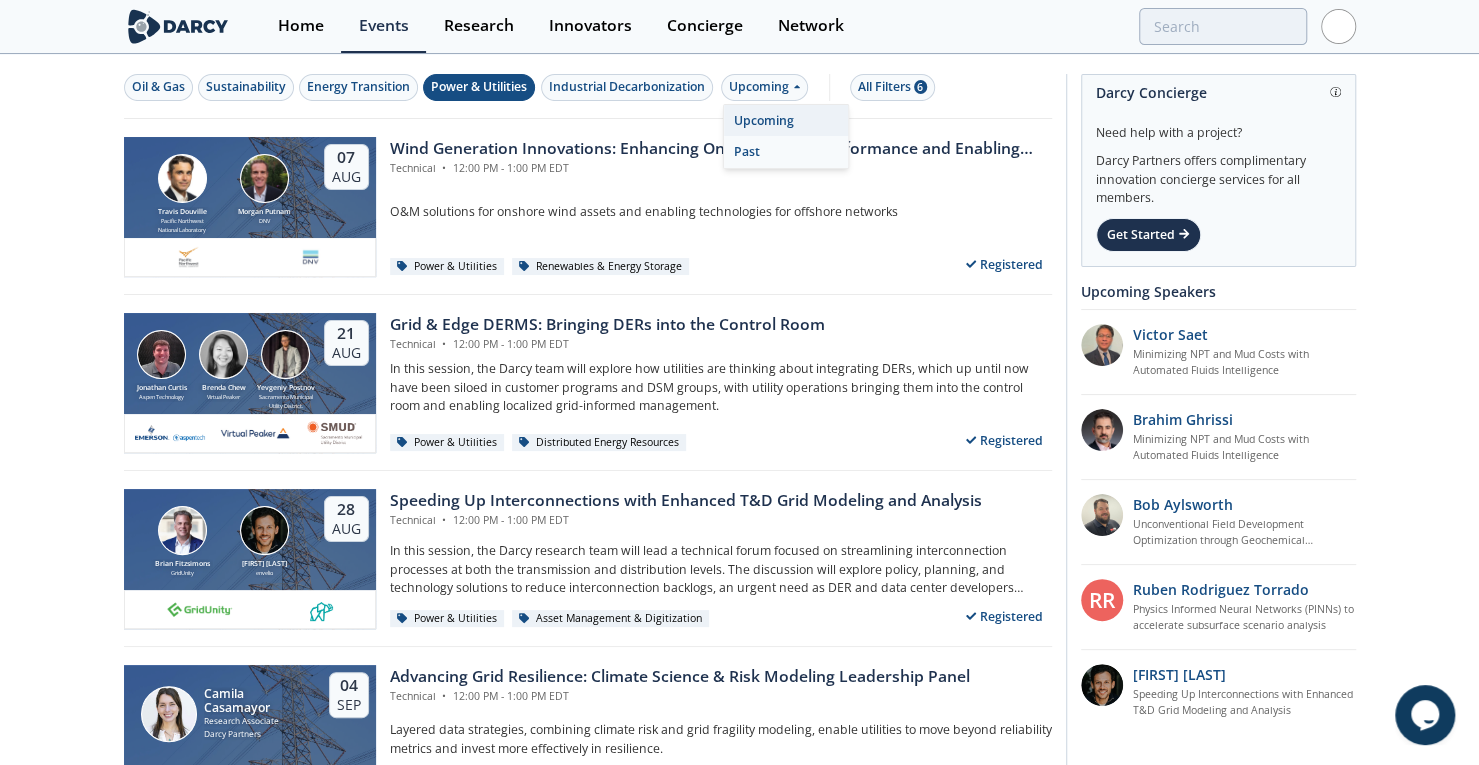 click on "Past" at bounding box center [786, 152] 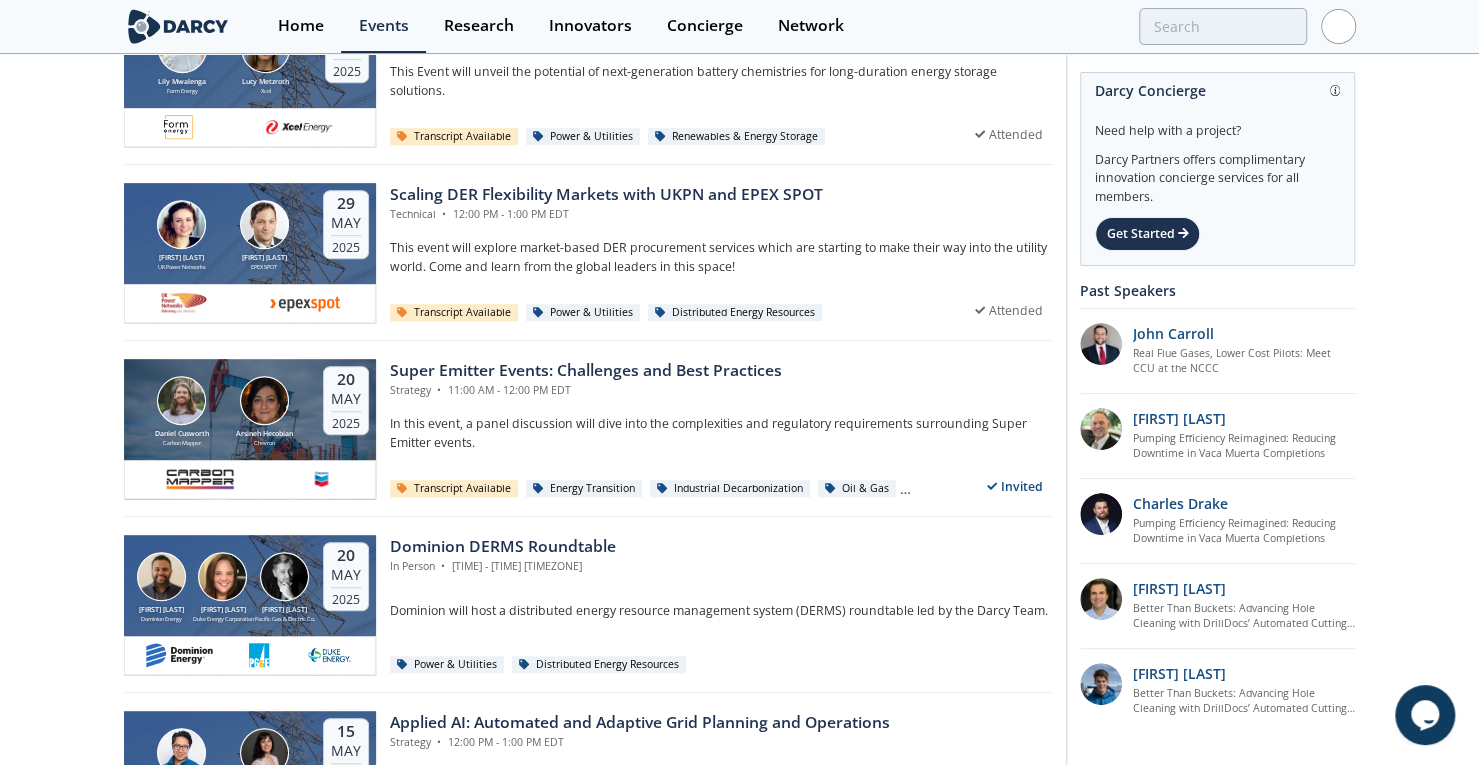 scroll, scrollTop: 688, scrollLeft: 0, axis: vertical 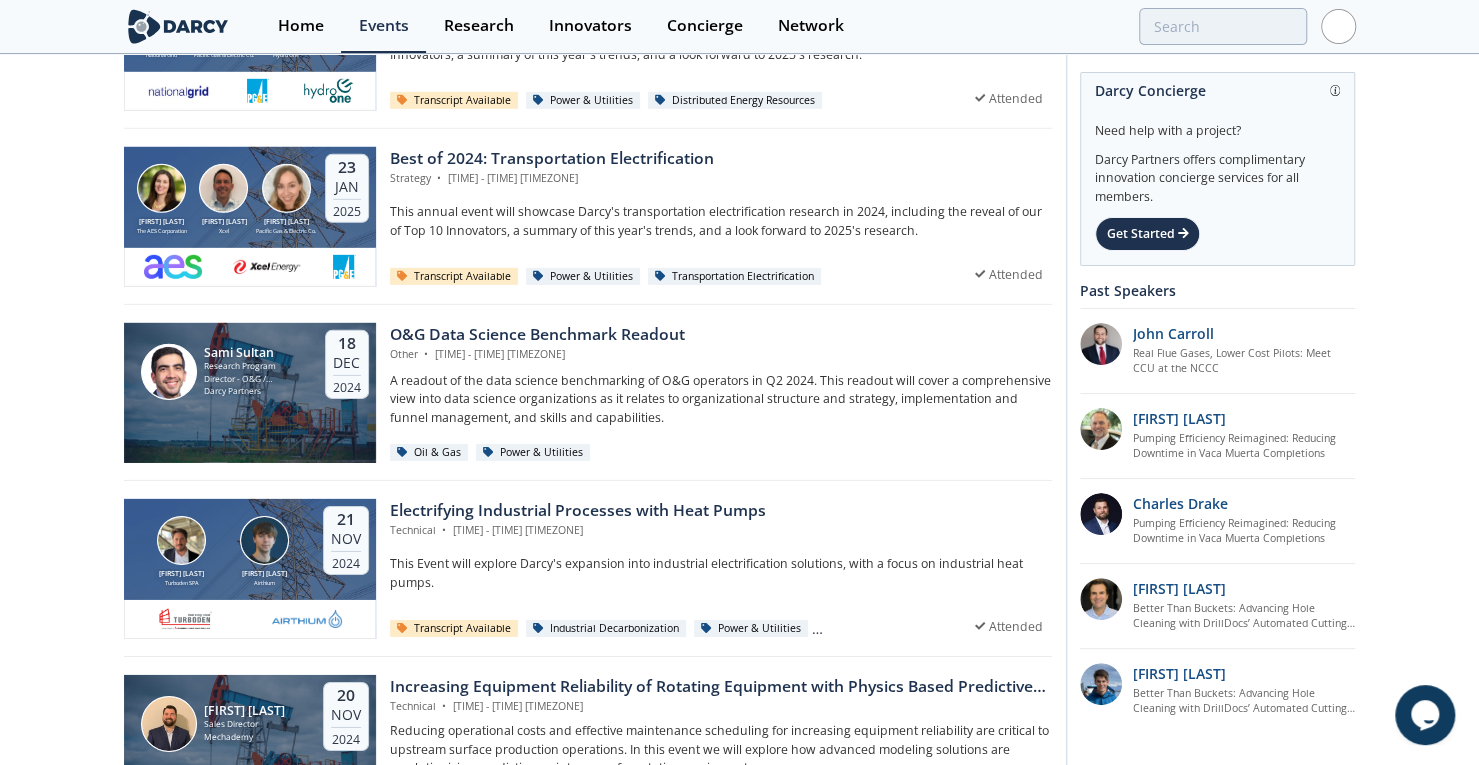 click on "Oil & Gas
Sustainability
Energy Transition
Power & Utilities
Industrial Decarbonization
Past
All Filters
7
Matt Thompson
​Pyrologix
Kevin Johnson
Pacific Gas & Electric Co." 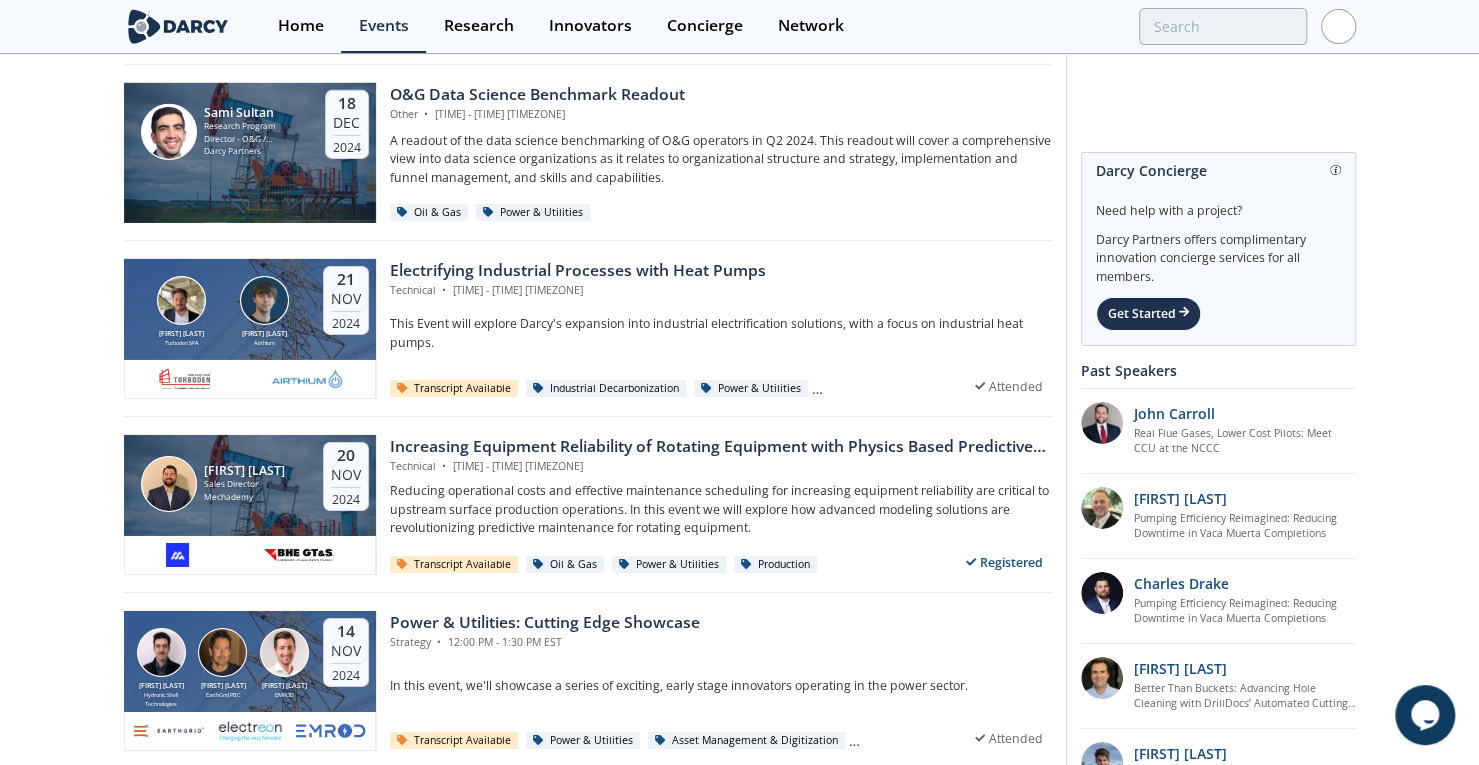 scroll, scrollTop: 3868, scrollLeft: 0, axis: vertical 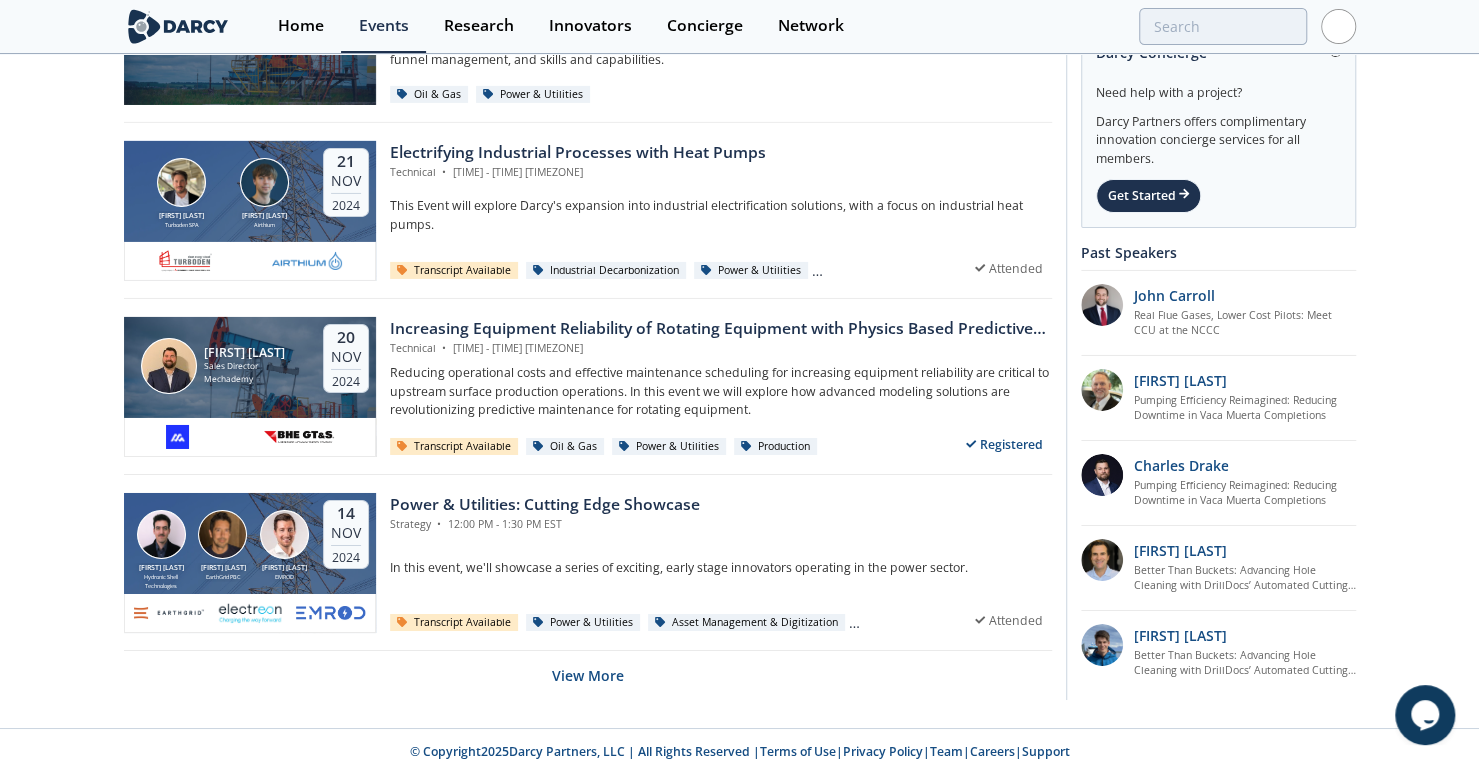 drag, startPoint x: 1420, startPoint y: 319, endPoint x: 1420, endPoint y: 491, distance: 172 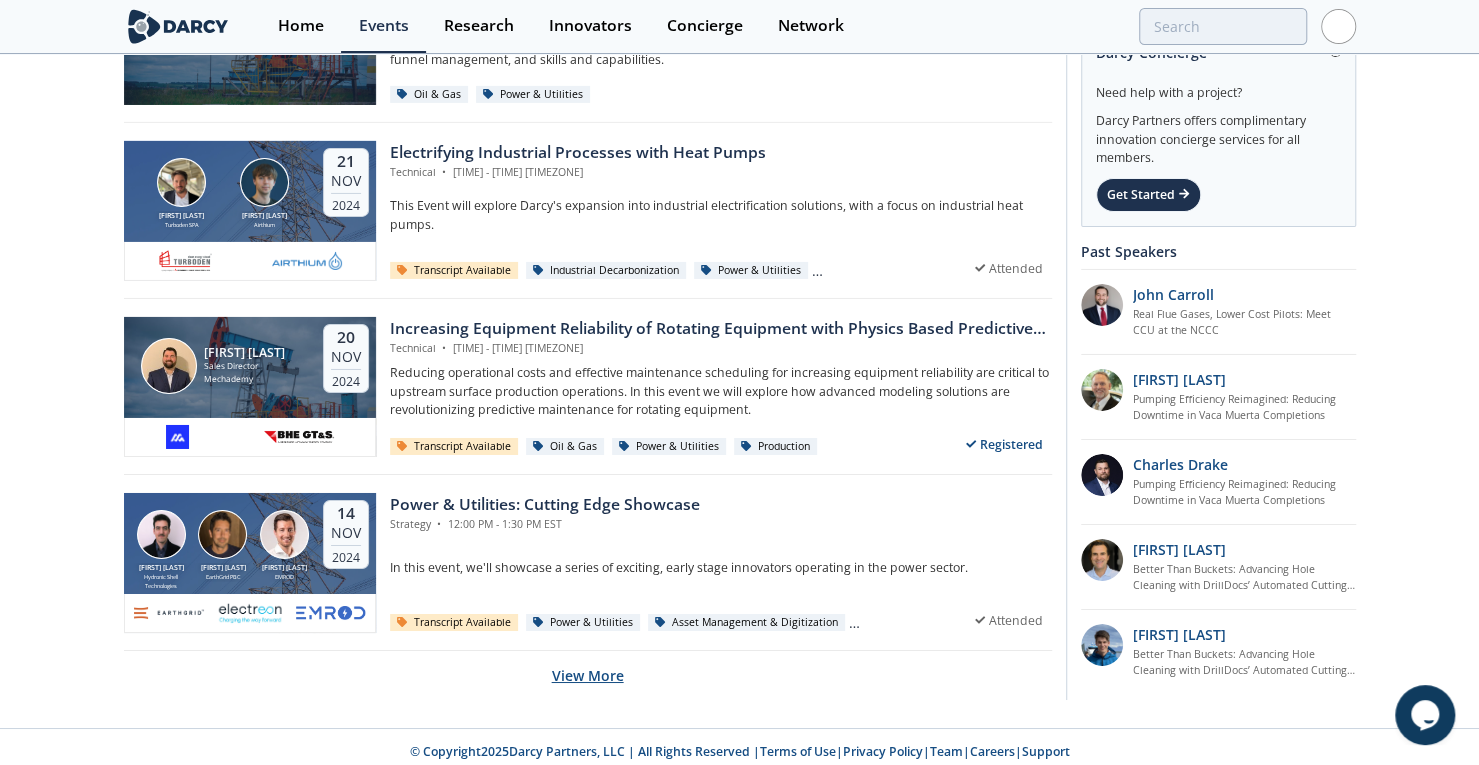 click on "View More" at bounding box center [588, 675] 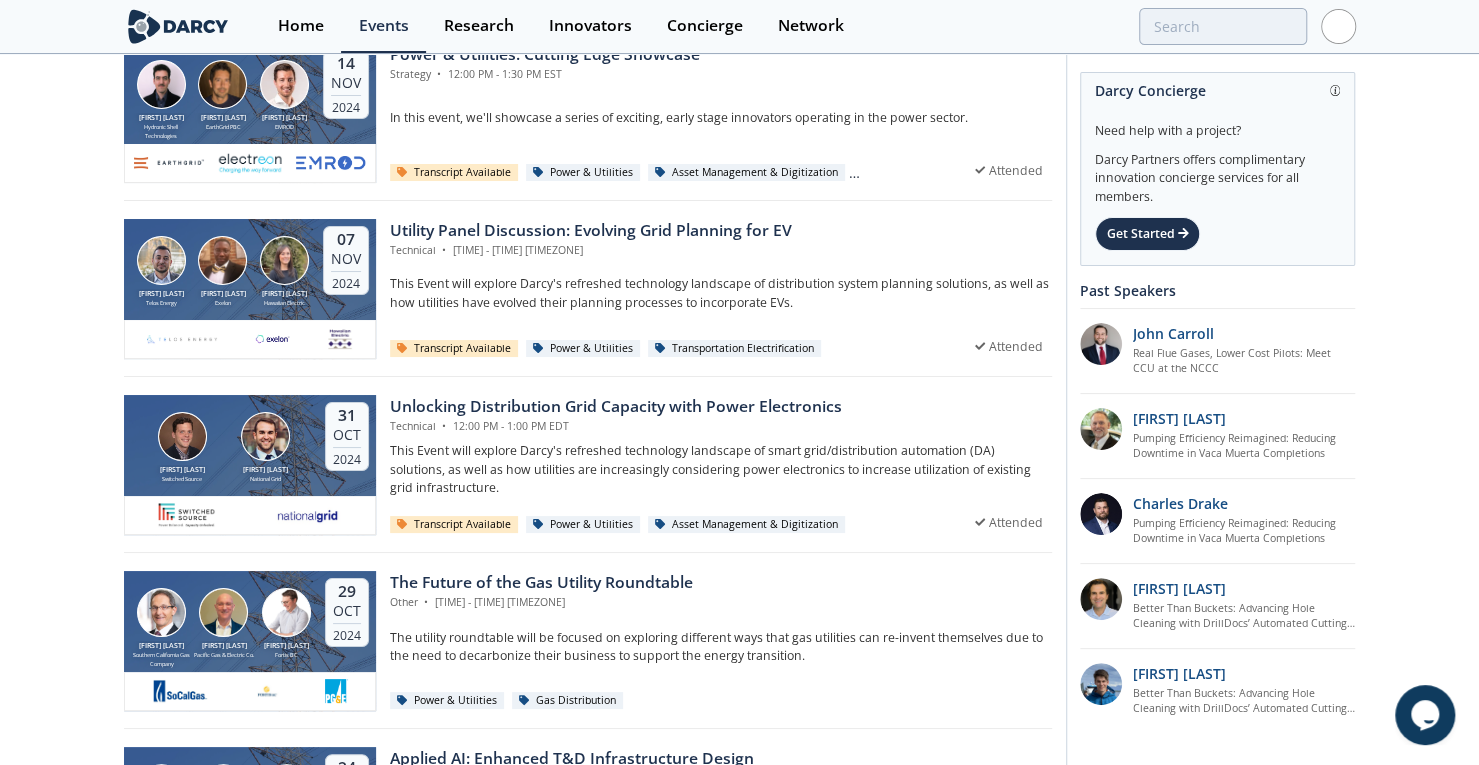 scroll, scrollTop: 4361, scrollLeft: 0, axis: vertical 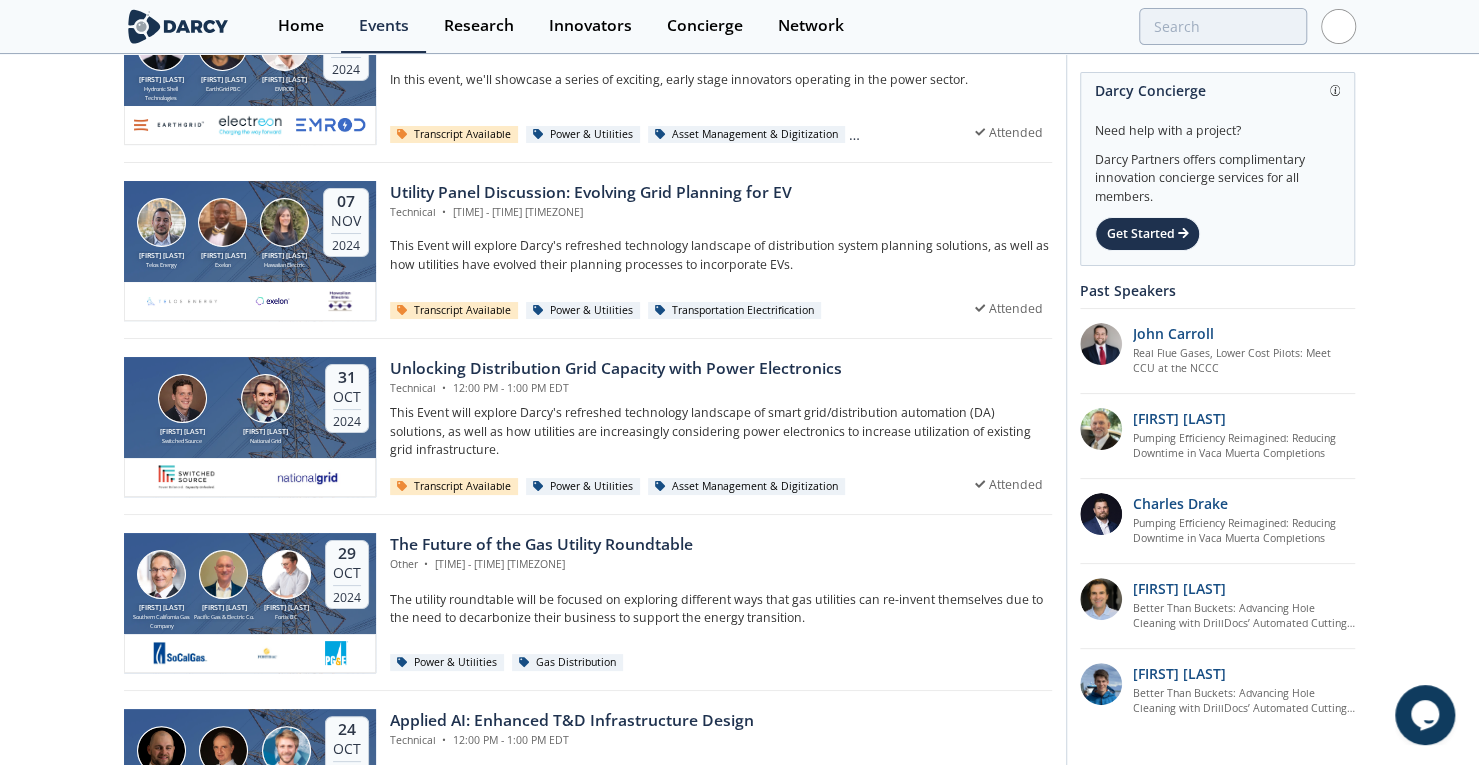 drag, startPoint x: 63, startPoint y: 293, endPoint x: 69, endPoint y: 383, distance: 90.199776 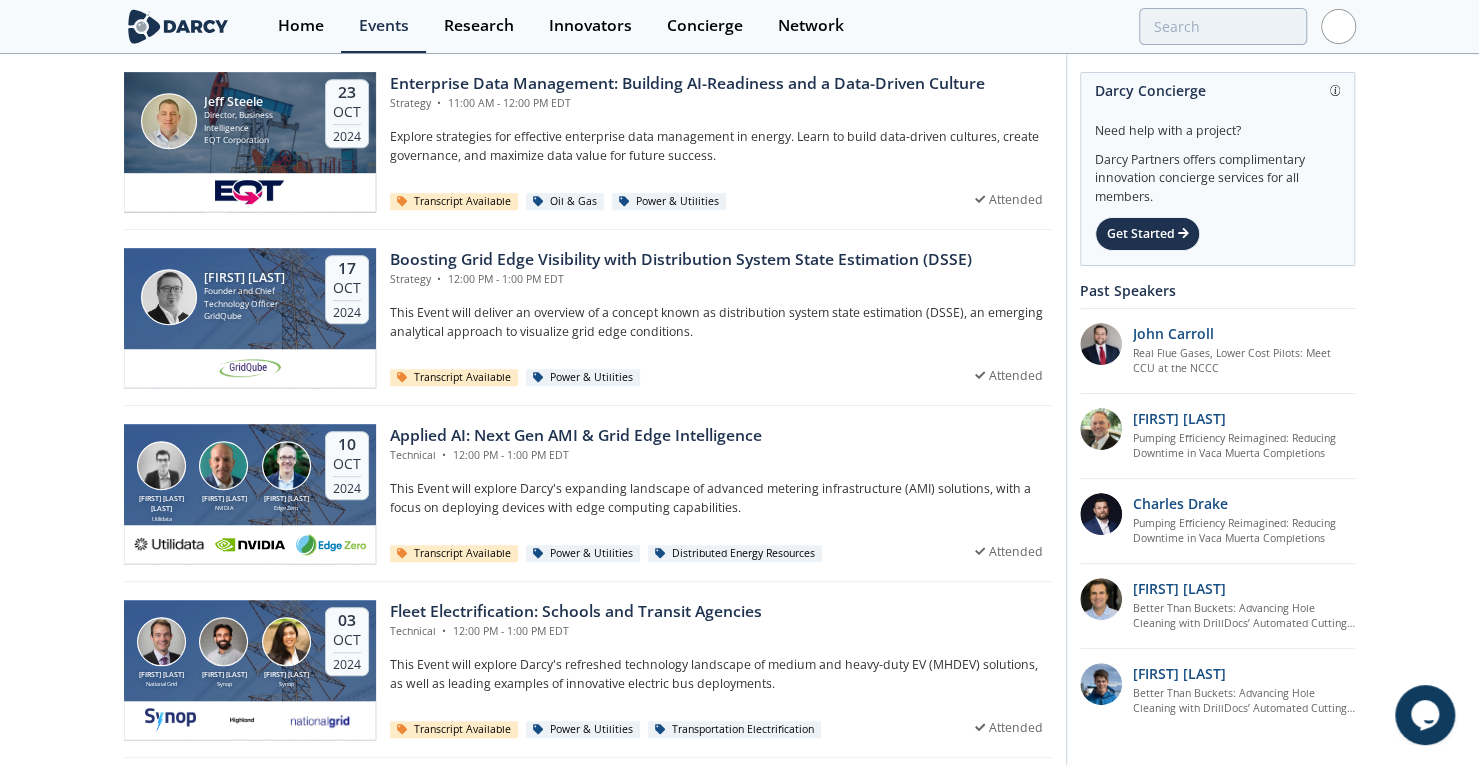 drag, startPoint x: 57, startPoint y: 369, endPoint x: 73, endPoint y: 478, distance: 110.16805 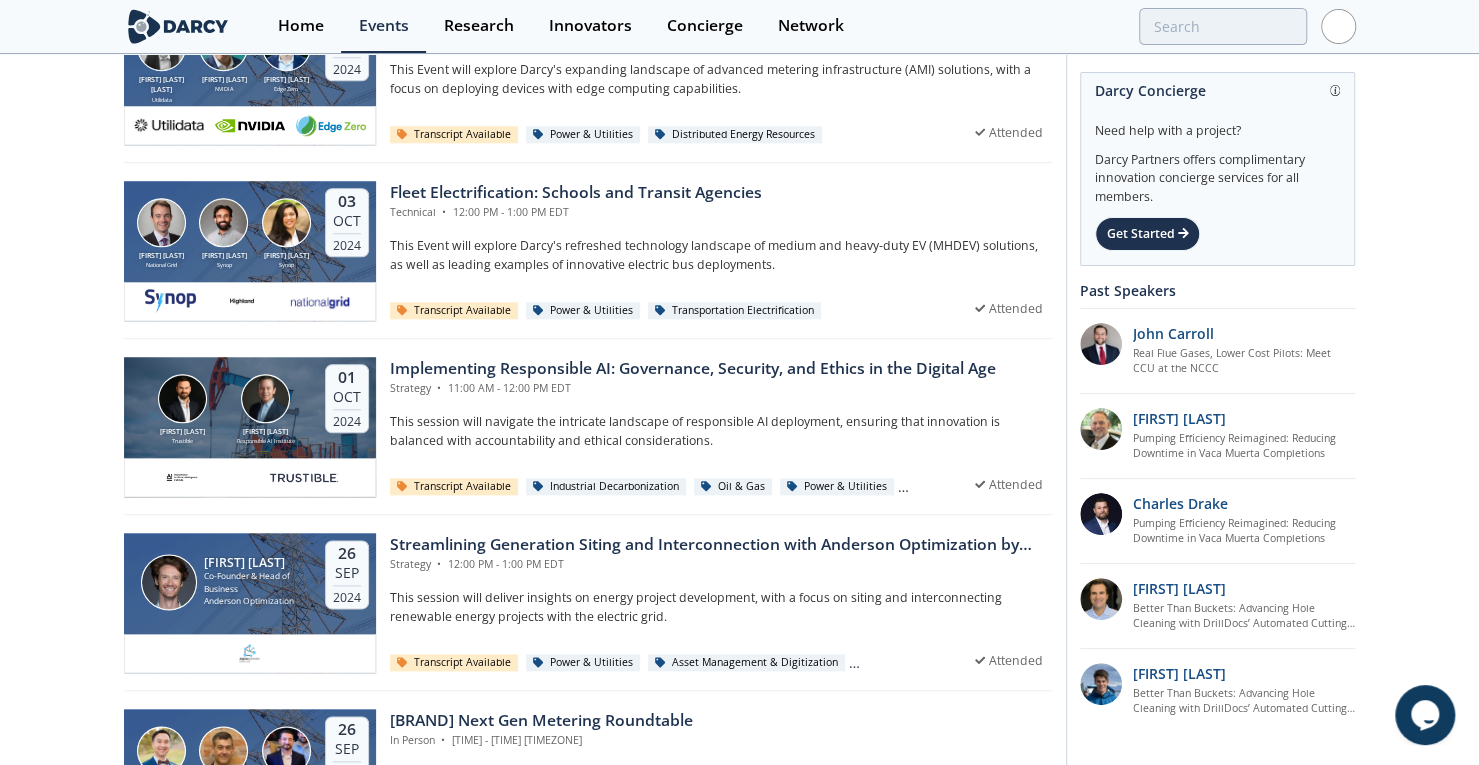 drag, startPoint x: 96, startPoint y: 340, endPoint x: 92, endPoint y: 453, distance: 113.07078 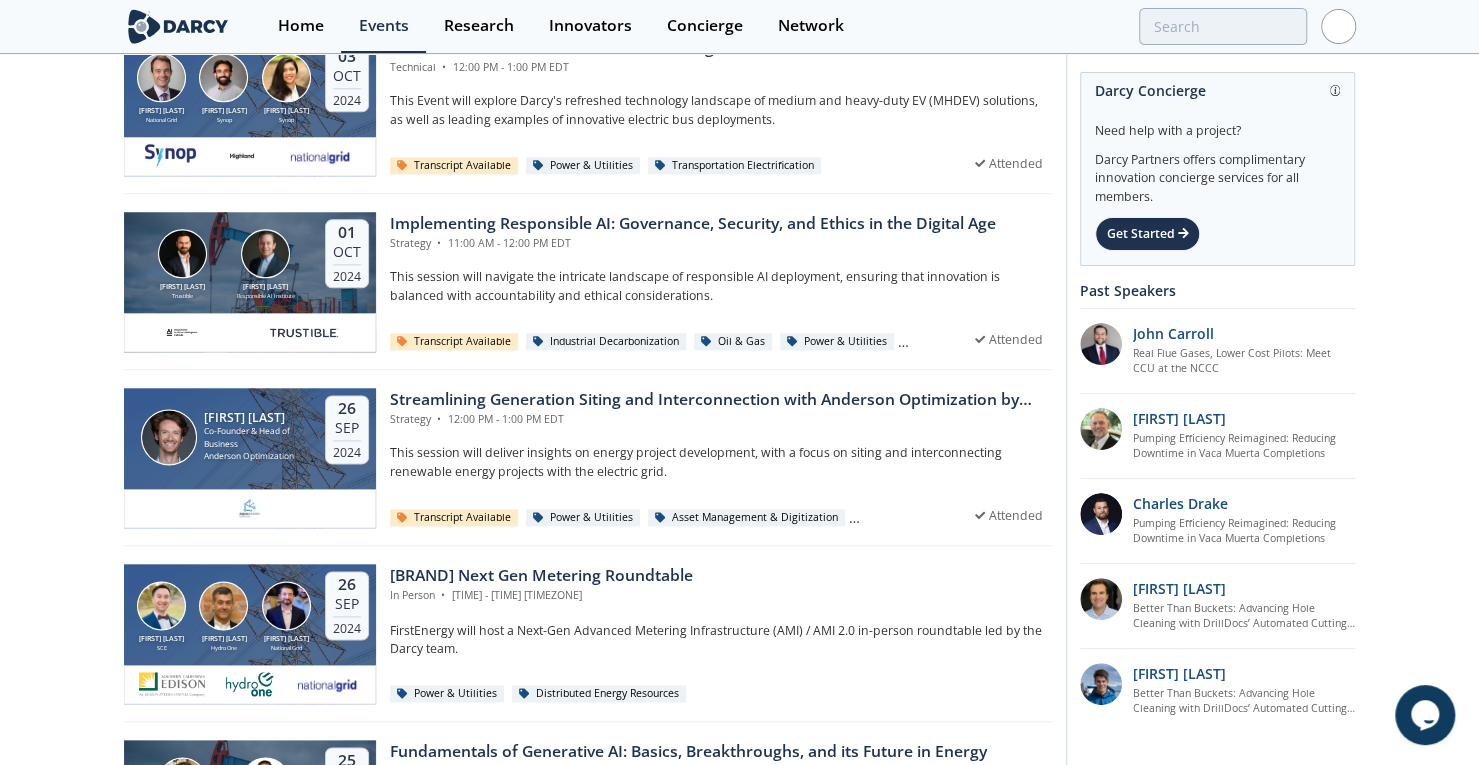 drag, startPoint x: 98, startPoint y: 386, endPoint x: 98, endPoint y: 427, distance: 41 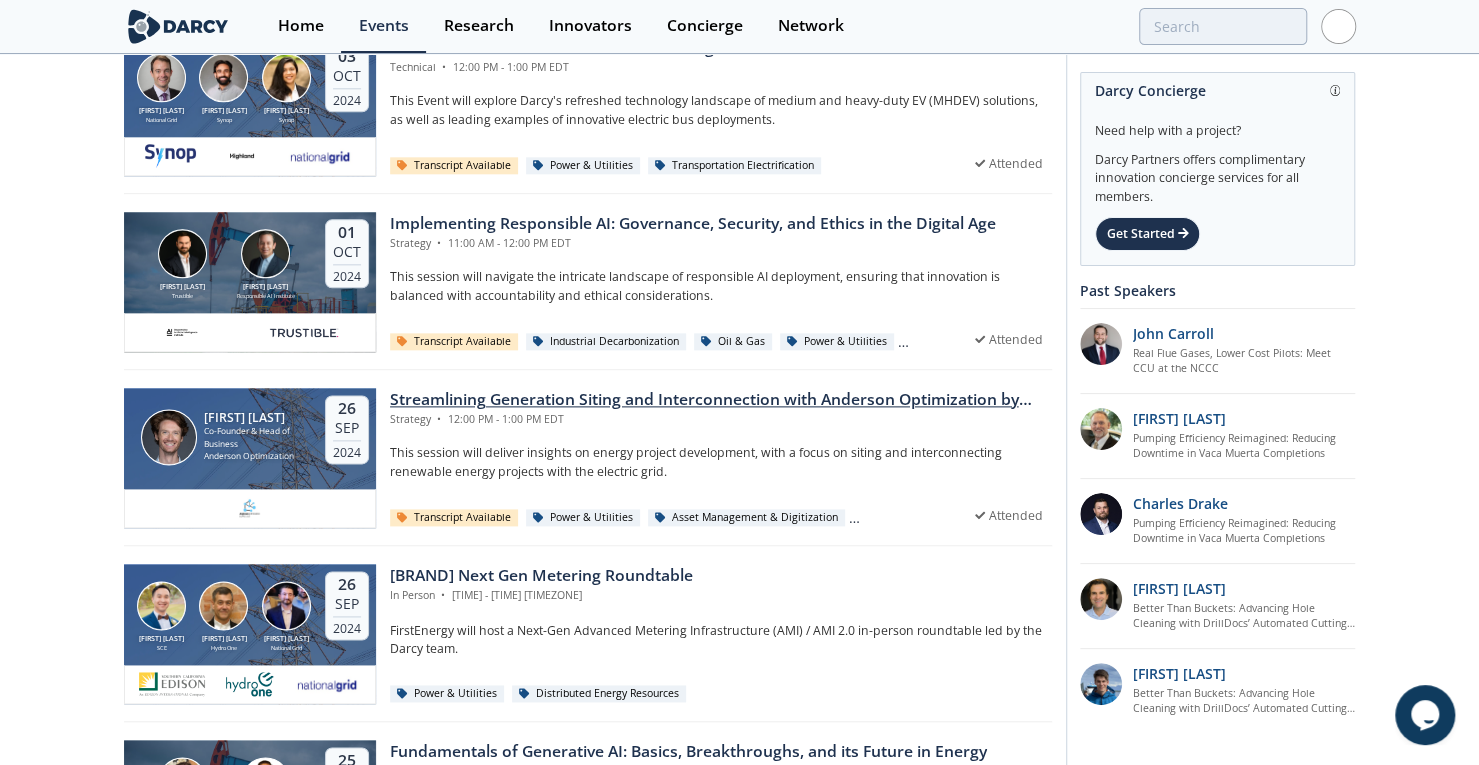 scroll, scrollTop: 5791, scrollLeft: 0, axis: vertical 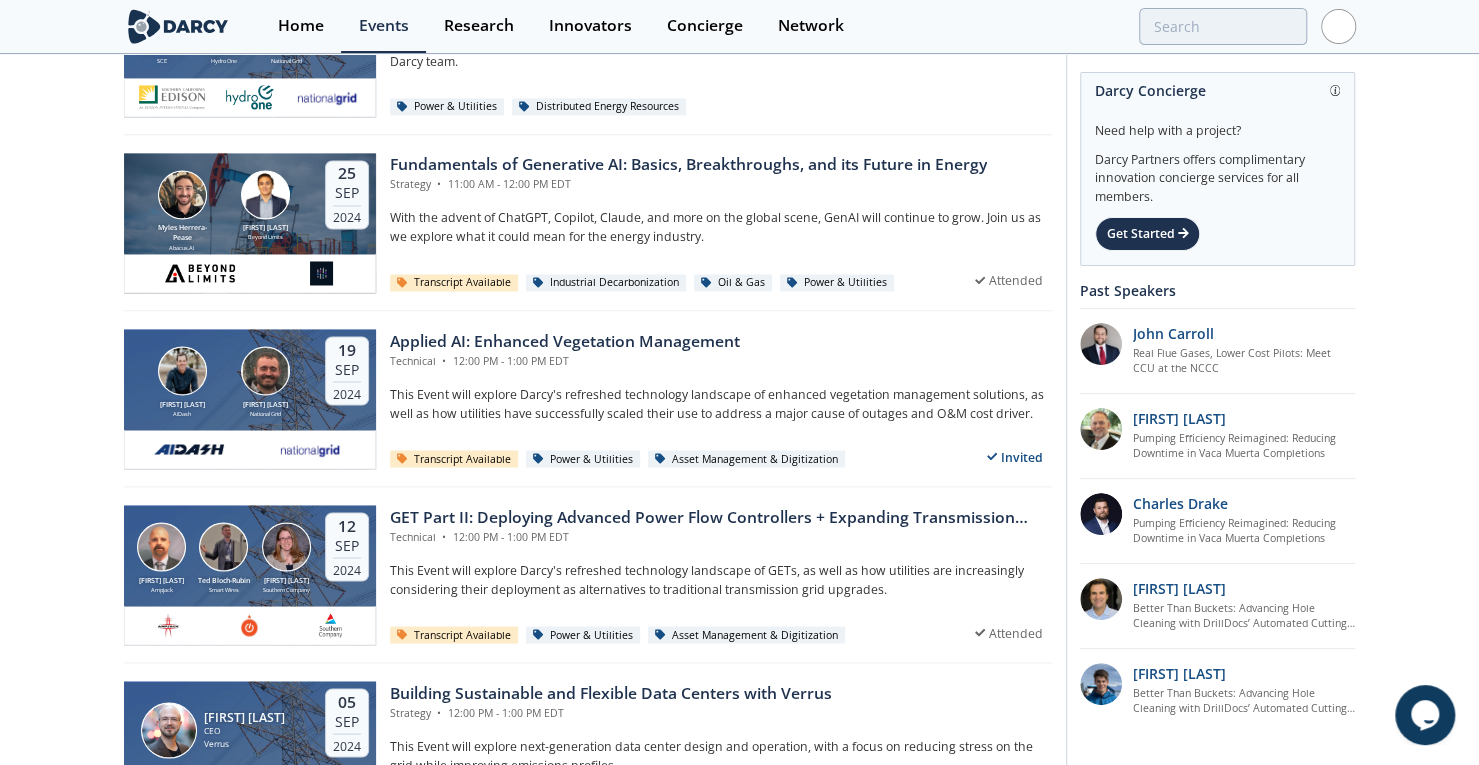 drag, startPoint x: 66, startPoint y: 376, endPoint x: 70, endPoint y: 487, distance: 111.07205 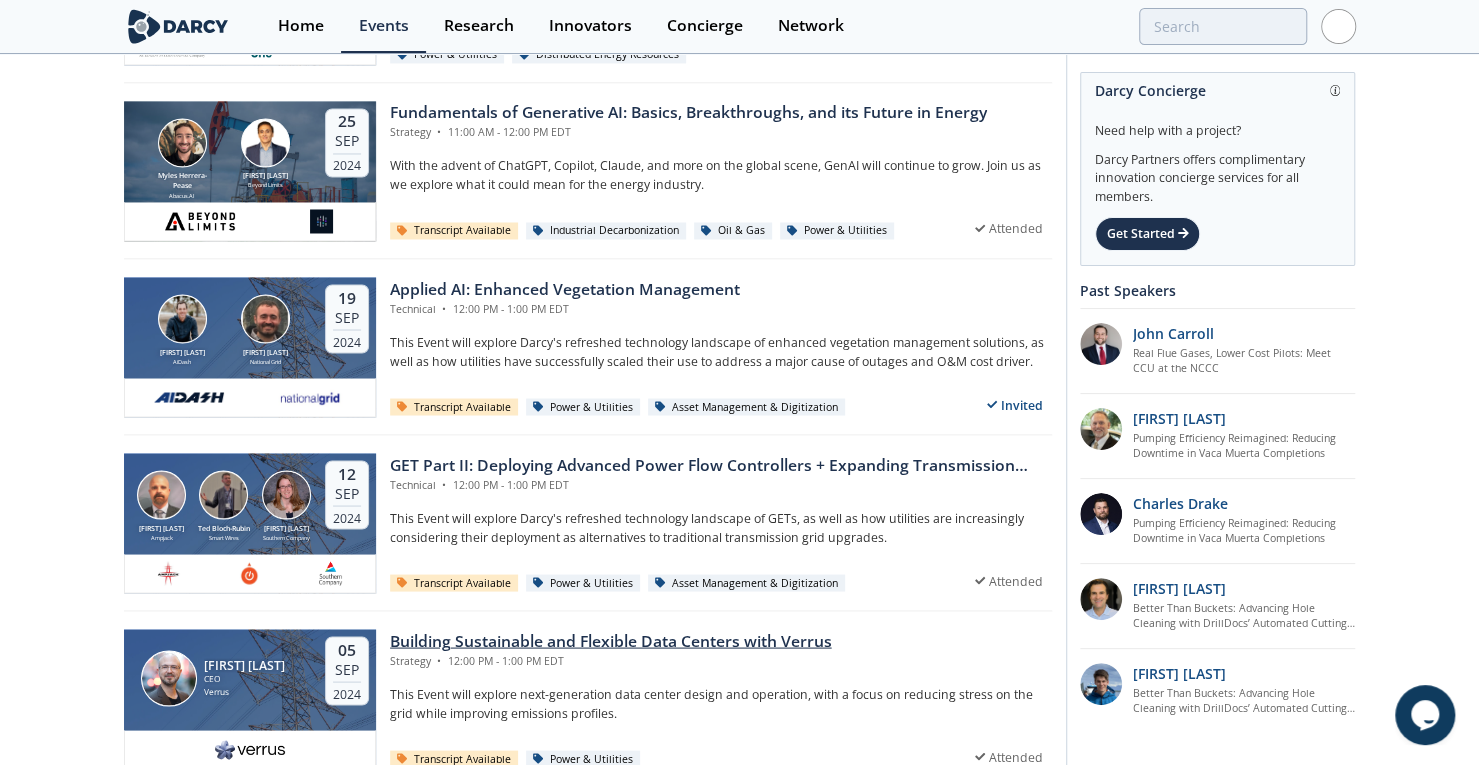 click on "Building Sustainable and Flexible Data Centers with Verrus" at bounding box center (611, 641) 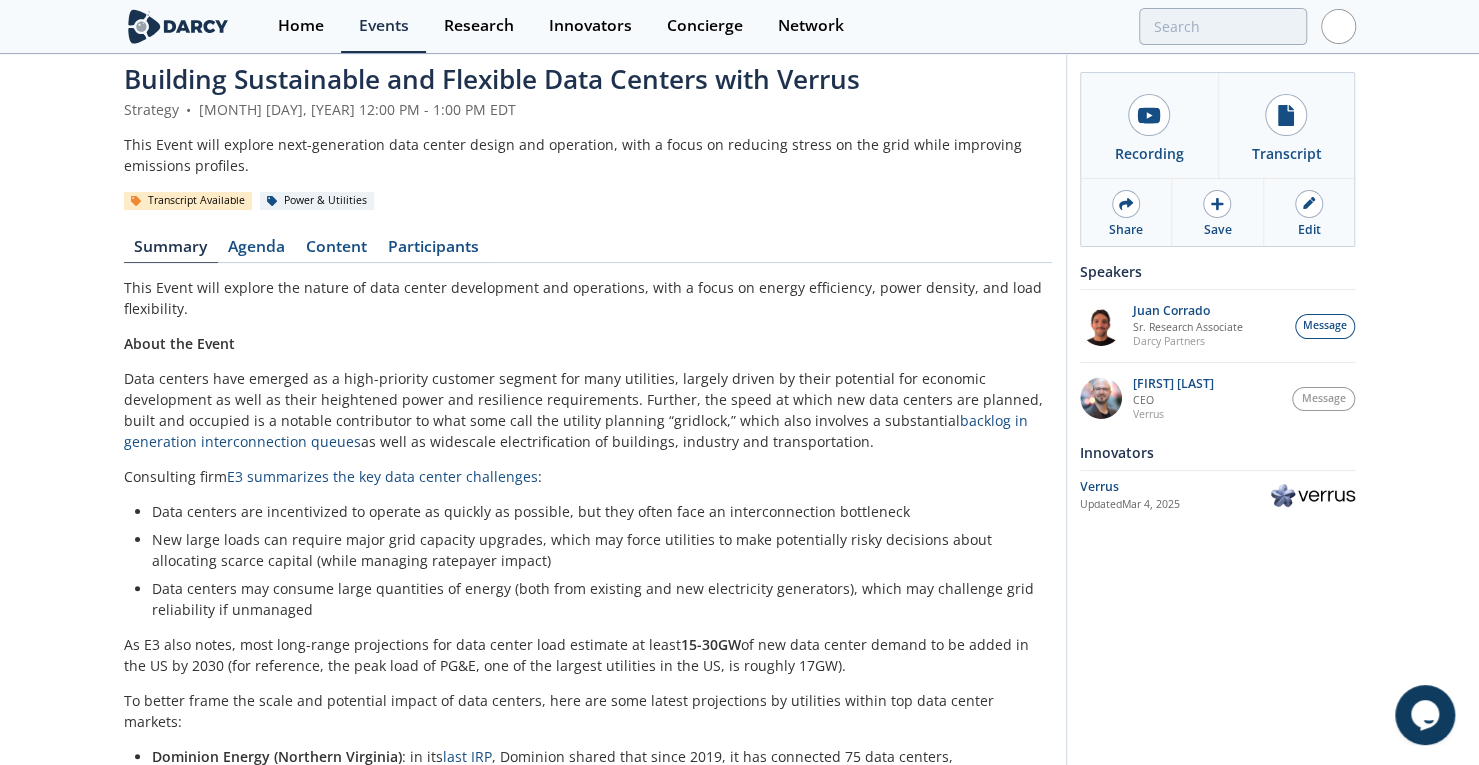 scroll, scrollTop: 0, scrollLeft: 0, axis: both 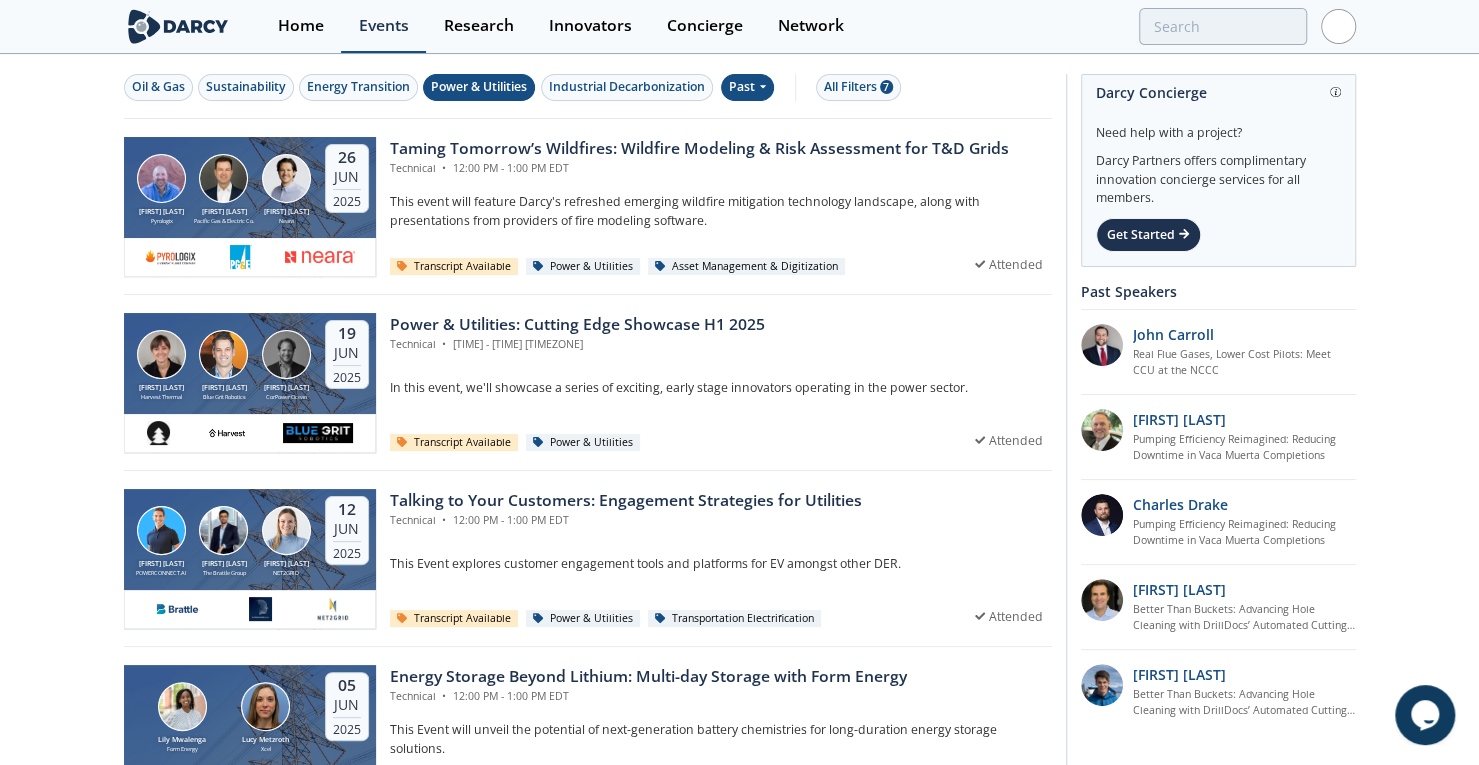 click on "Events" at bounding box center (384, 26) 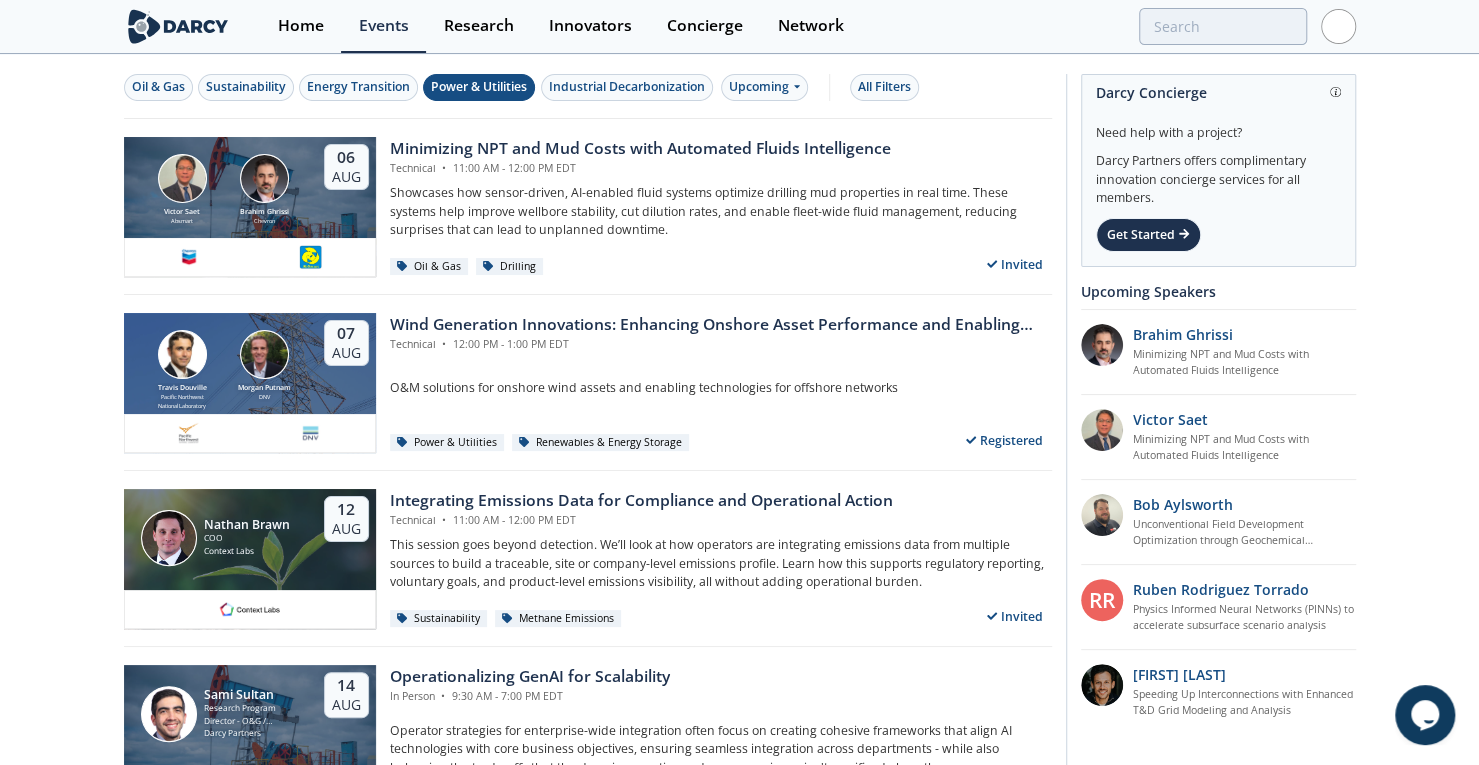 click on "Power & Utilities" at bounding box center [479, 87] 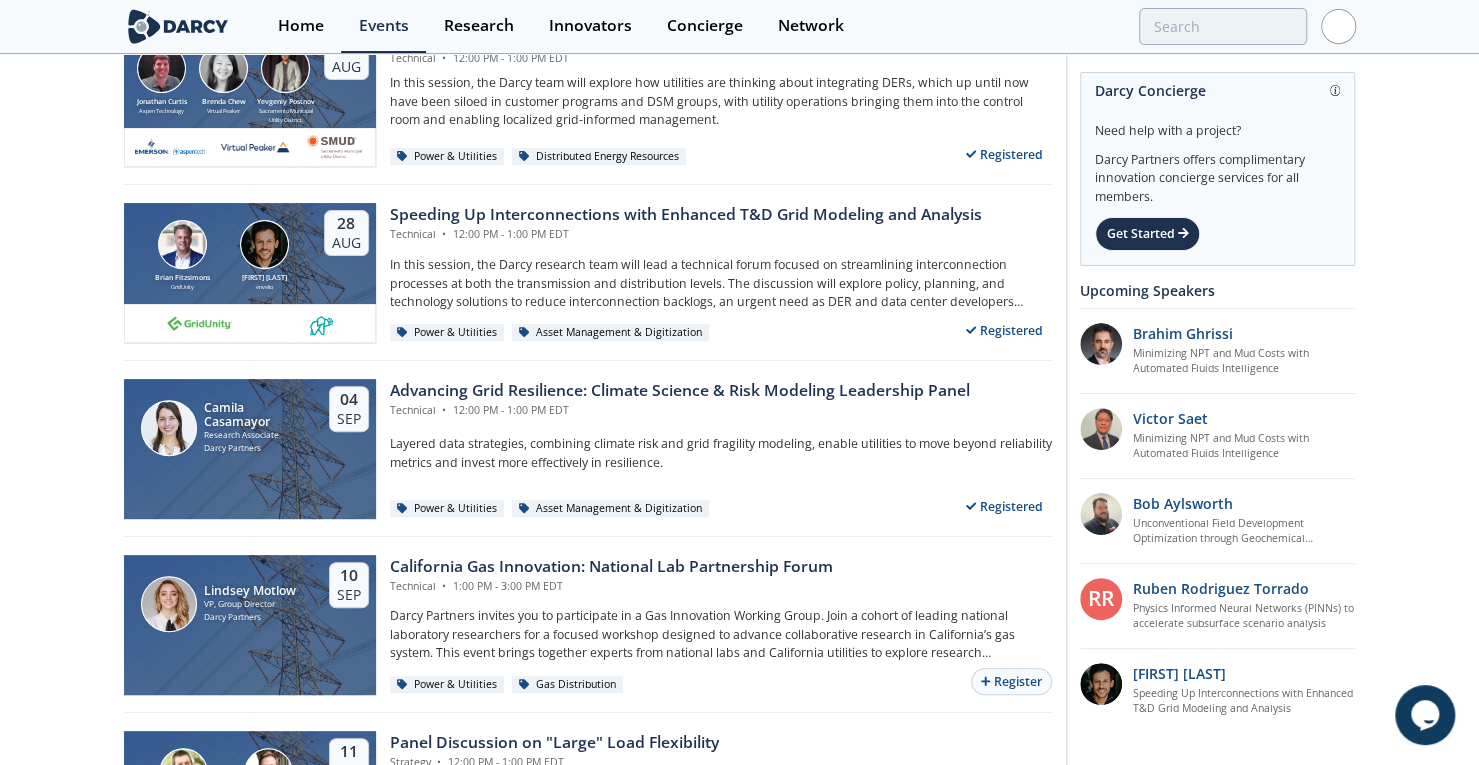 scroll, scrollTop: 319, scrollLeft: 0, axis: vertical 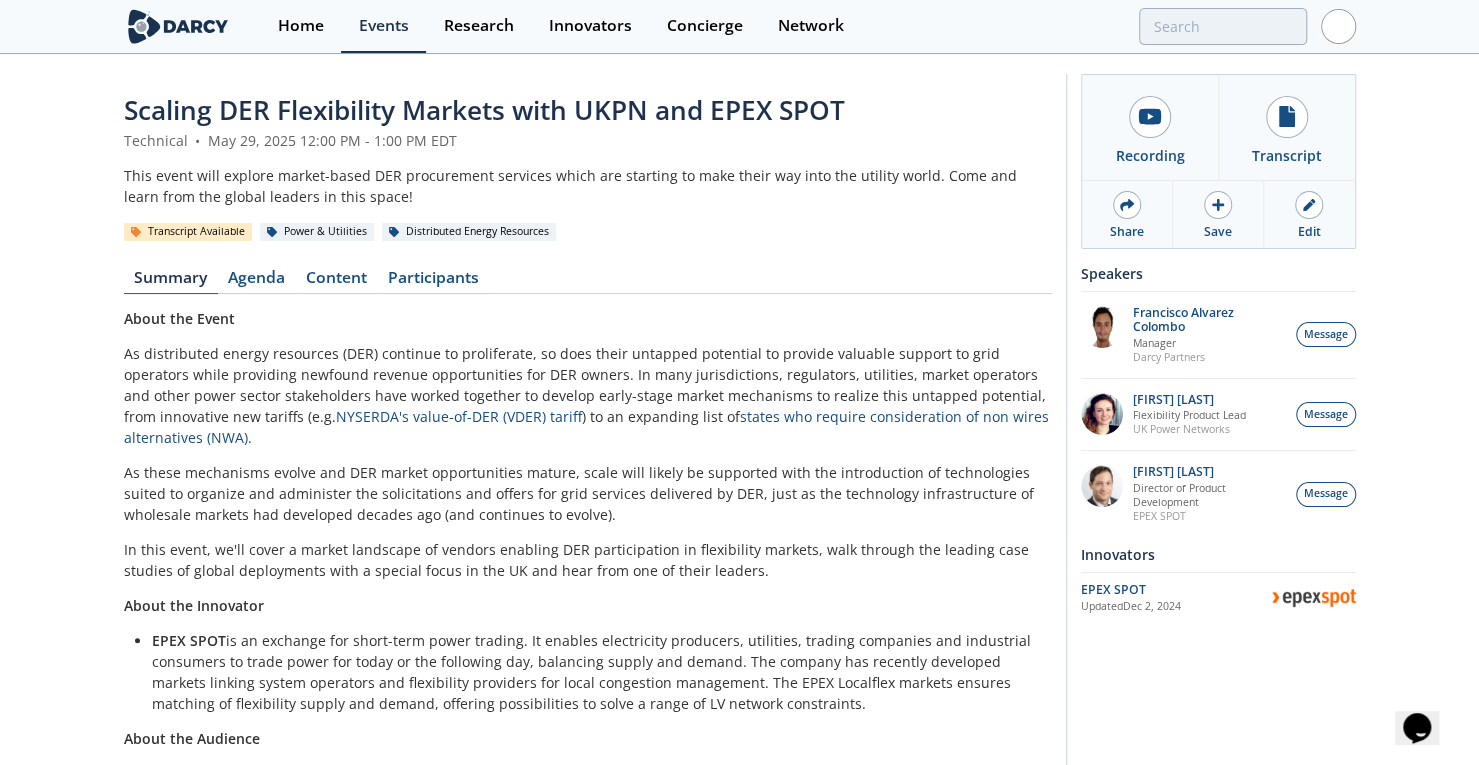 drag, startPoint x: 1469, startPoint y: 46, endPoint x: 1474, endPoint y: 134, distance: 88.14193 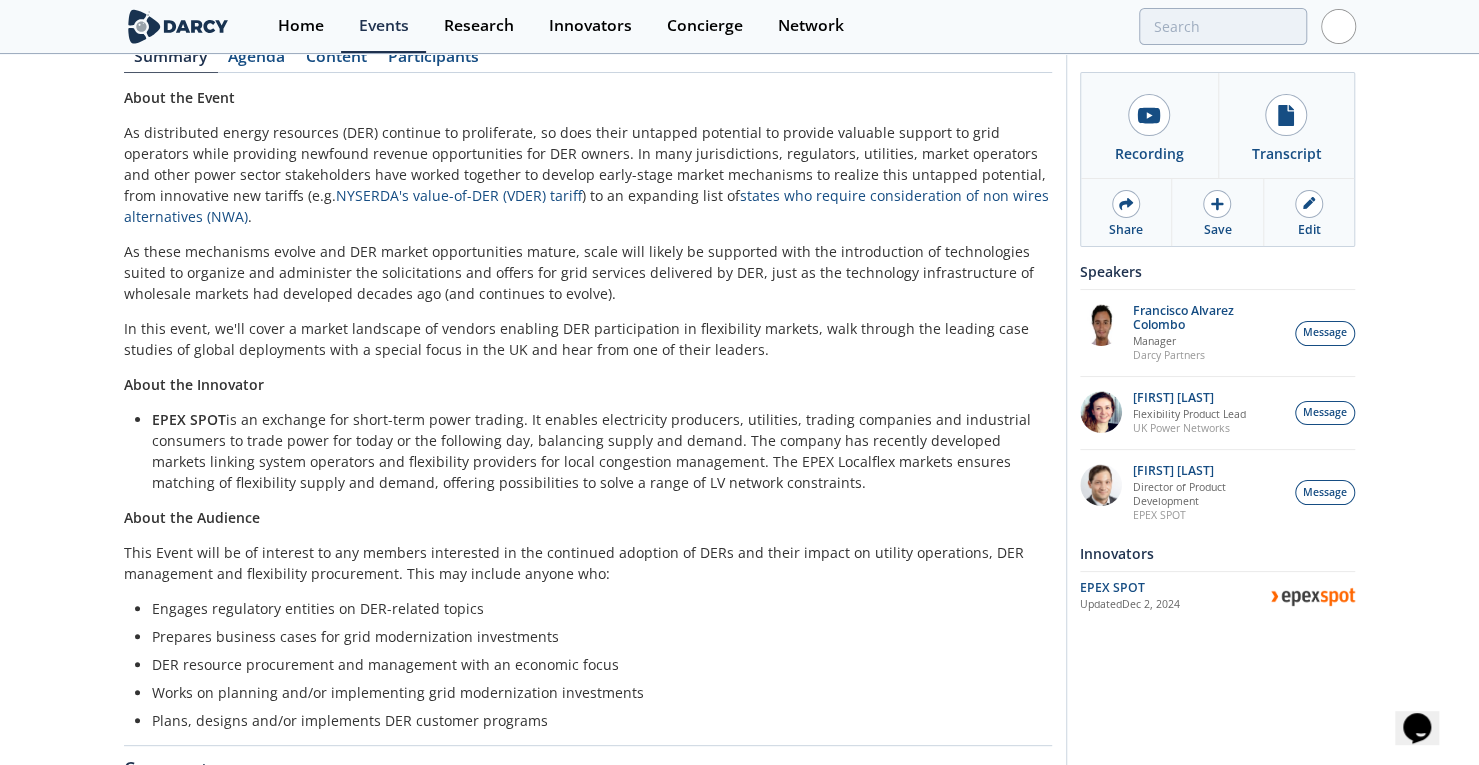 drag, startPoint x: 514, startPoint y: 327, endPoint x: 526, endPoint y: 419, distance: 92.779305 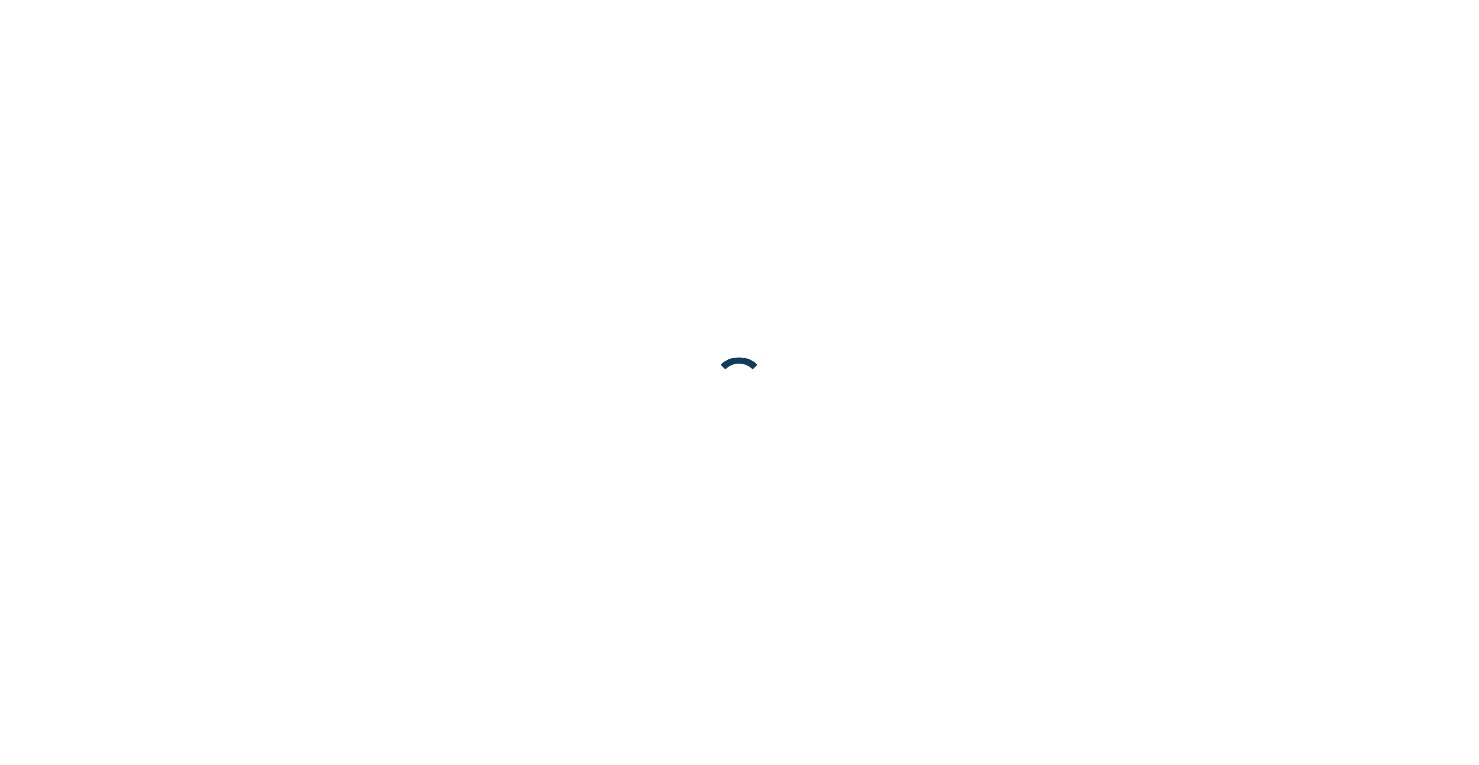 scroll, scrollTop: 0, scrollLeft: 0, axis: both 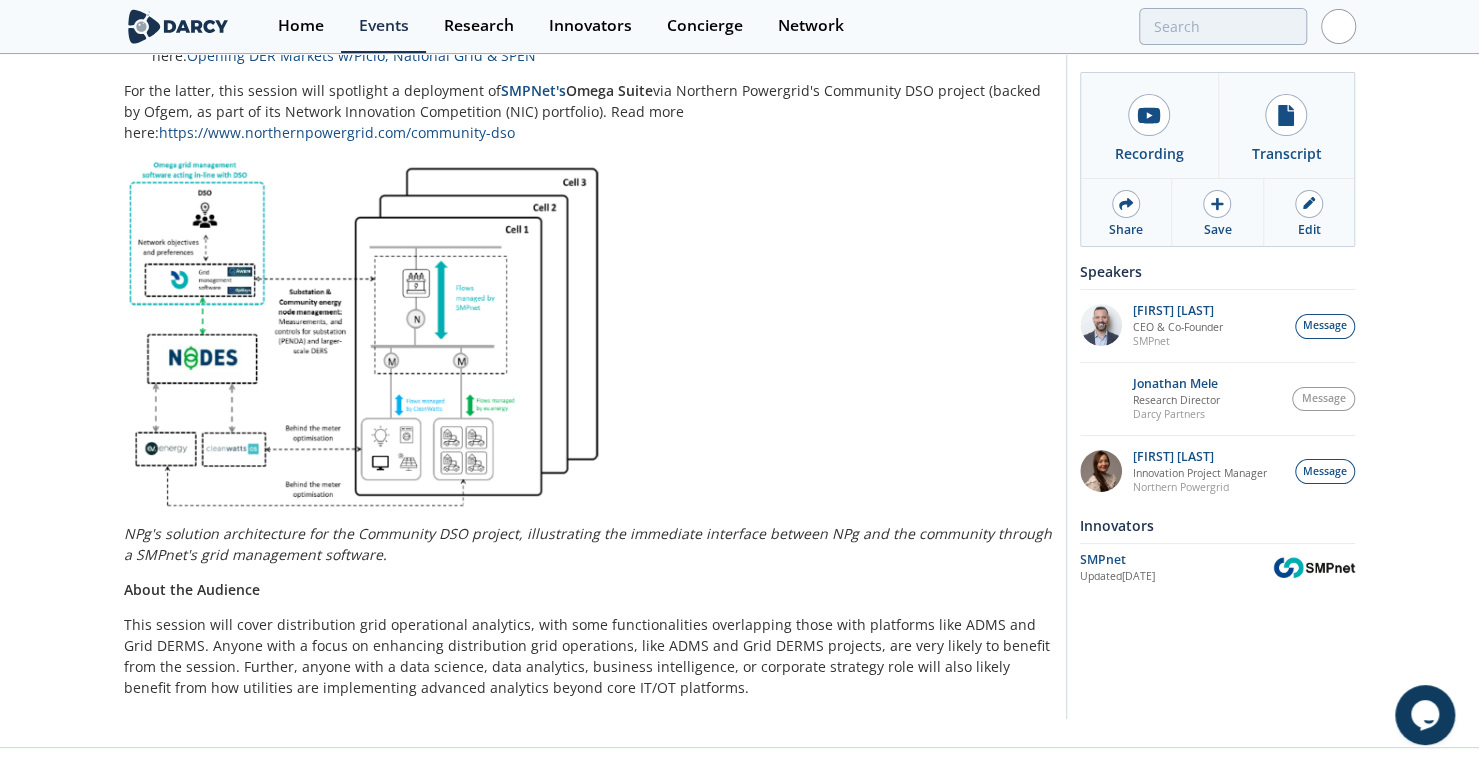 drag, startPoint x: 802, startPoint y: 313, endPoint x: 784, endPoint y: 562, distance: 249.64975 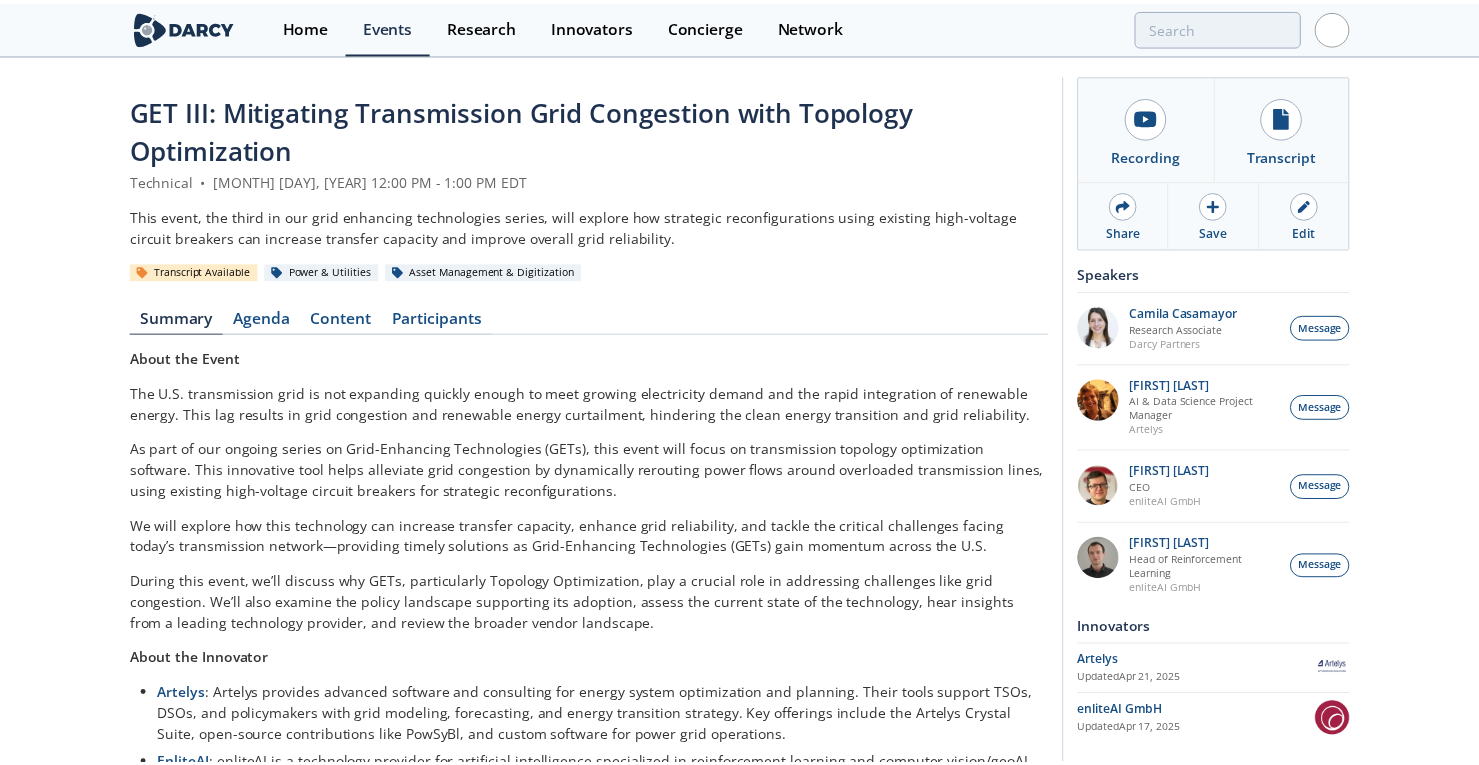 scroll, scrollTop: 0, scrollLeft: 0, axis: both 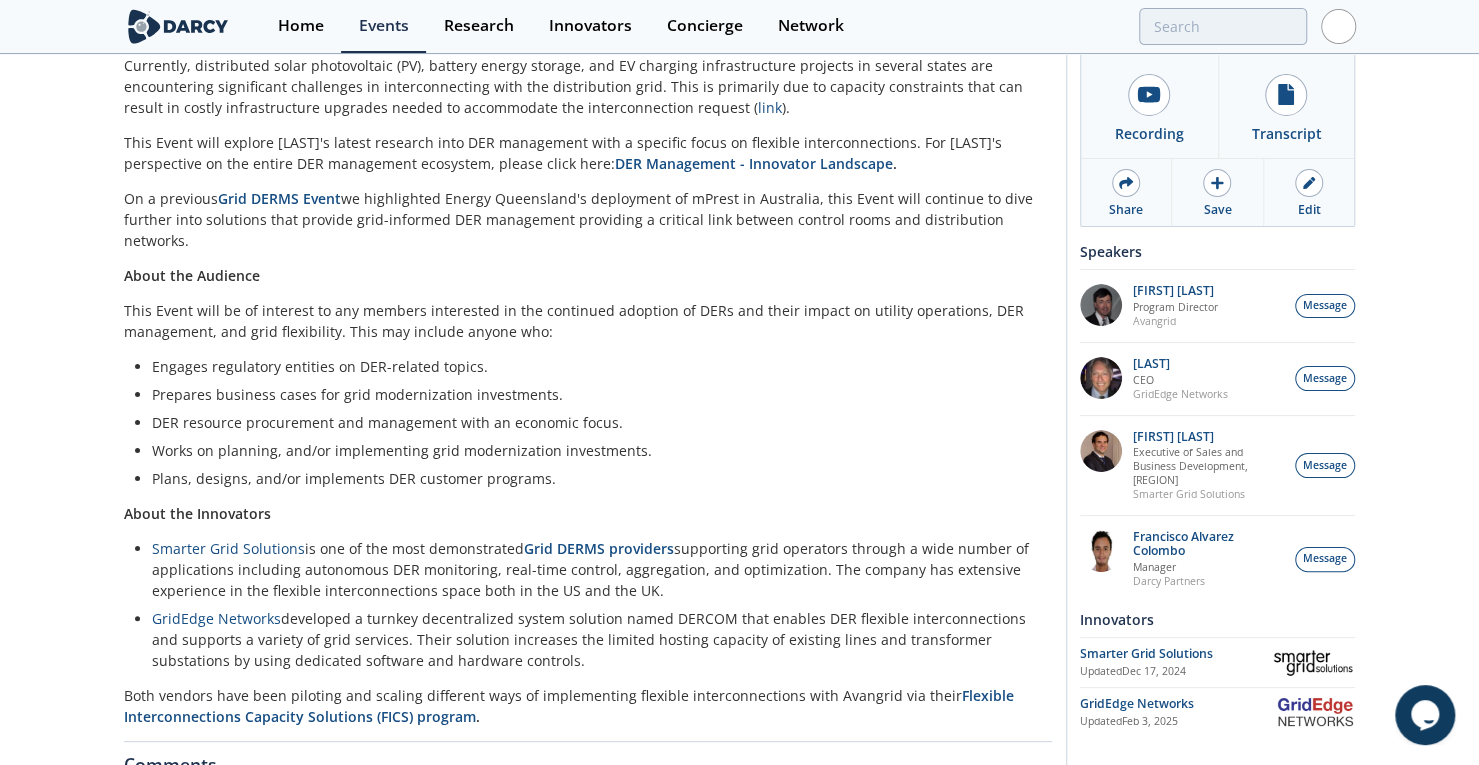 drag, startPoint x: 697, startPoint y: 391, endPoint x: 701, endPoint y: 497, distance: 106.07545 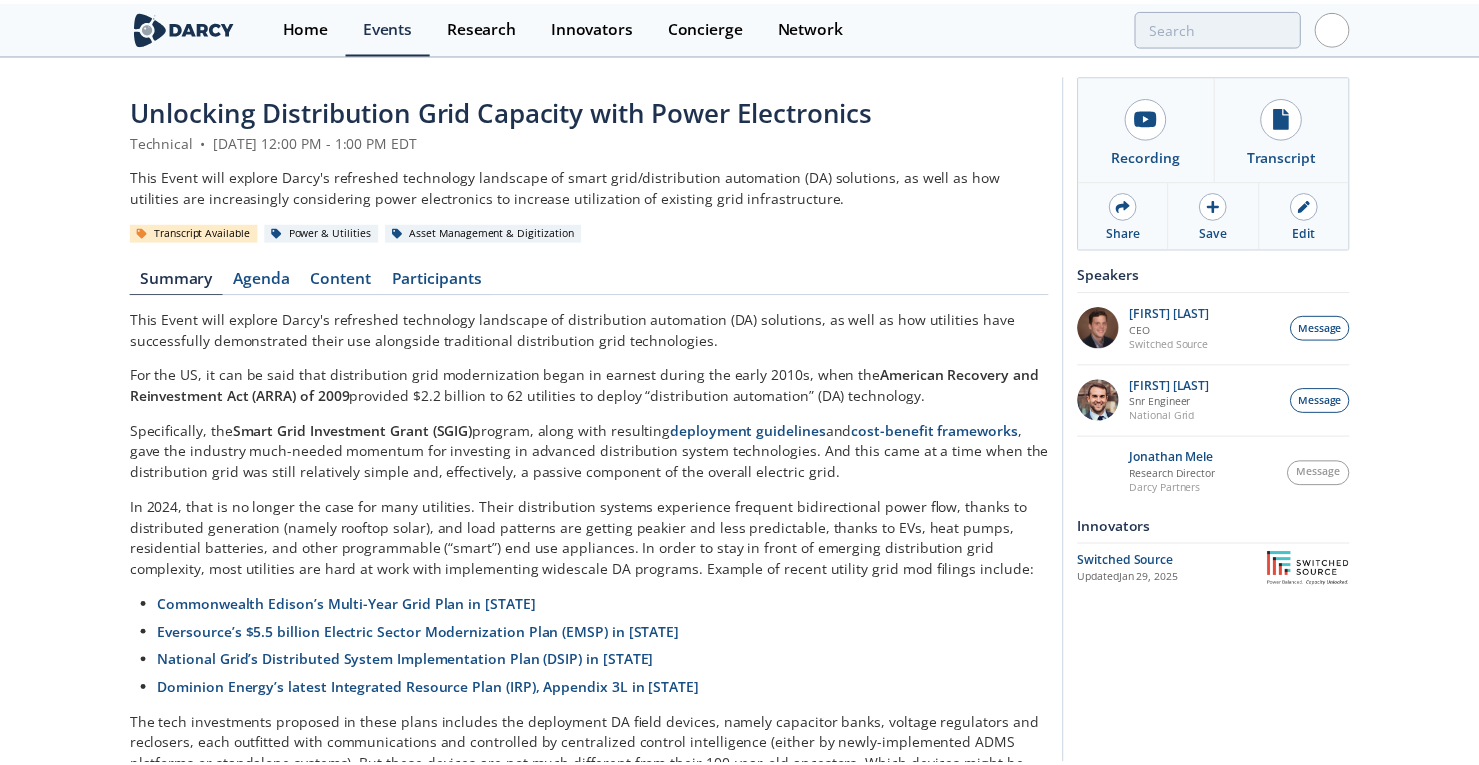 scroll, scrollTop: 0, scrollLeft: 0, axis: both 